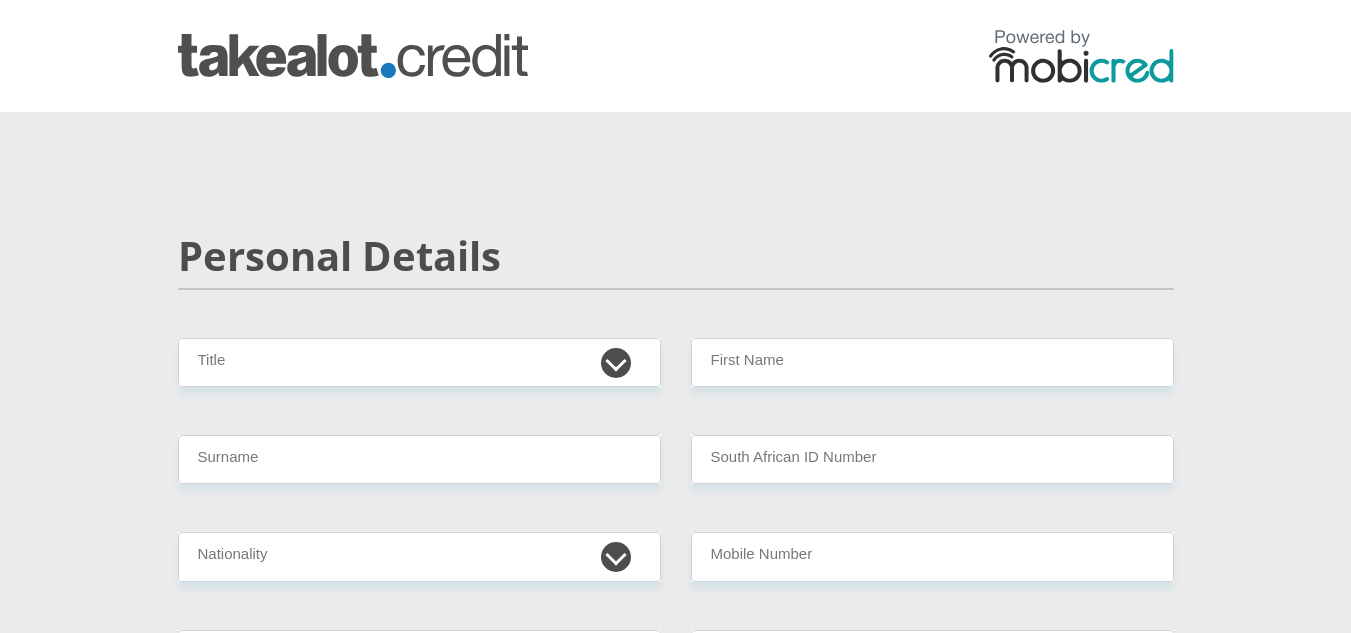 scroll, scrollTop: 0, scrollLeft: 0, axis: both 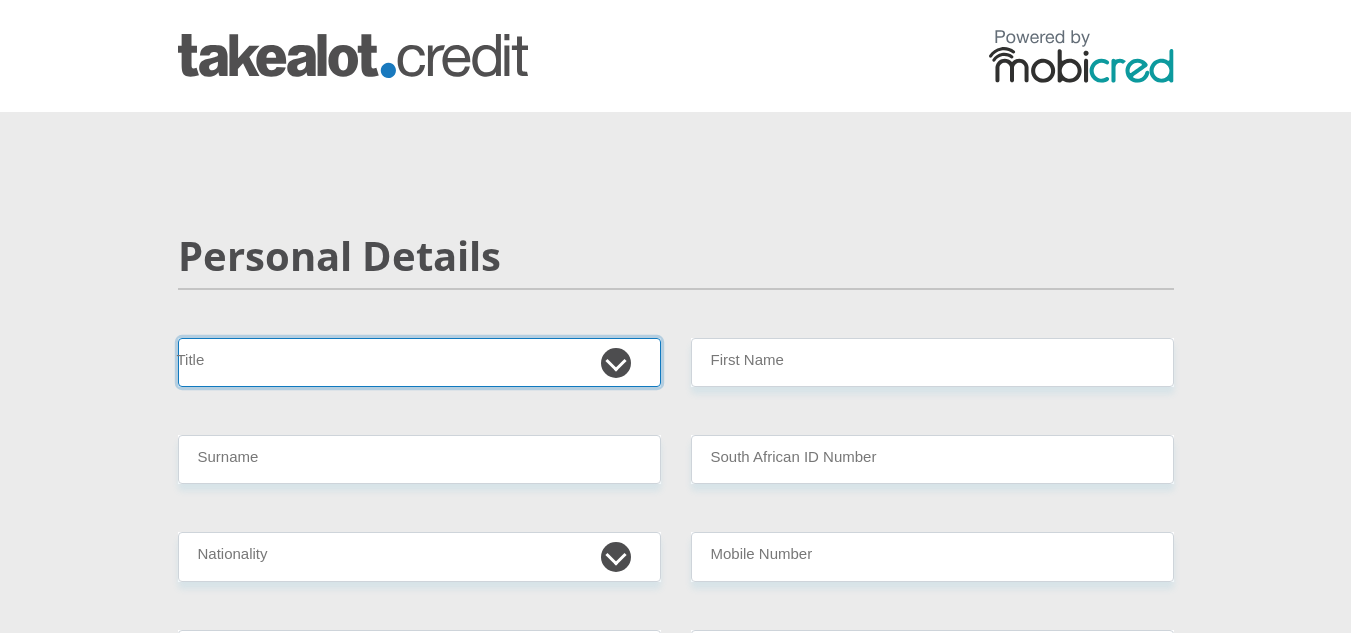 click on "Mr
Ms
Mrs
Dr
Other" at bounding box center (419, 362) 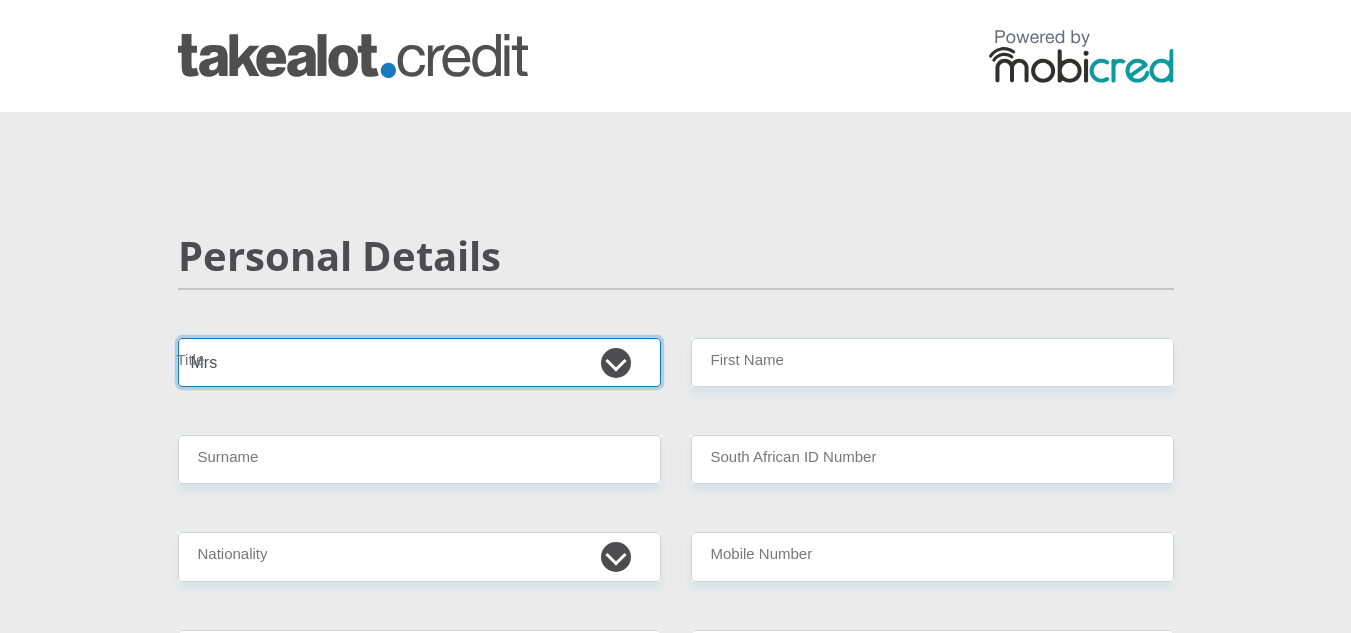 click on "Mr
Ms
Mrs
Dr
Other" at bounding box center [419, 362] 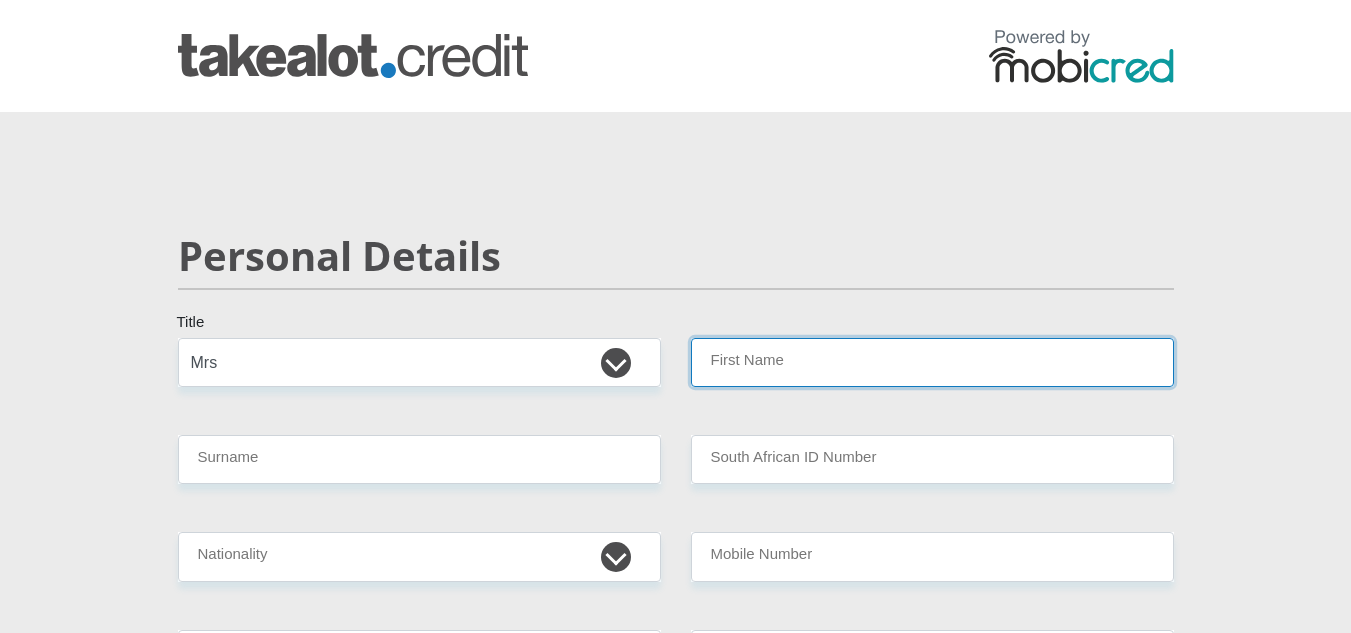 click on "First Name" at bounding box center [932, 362] 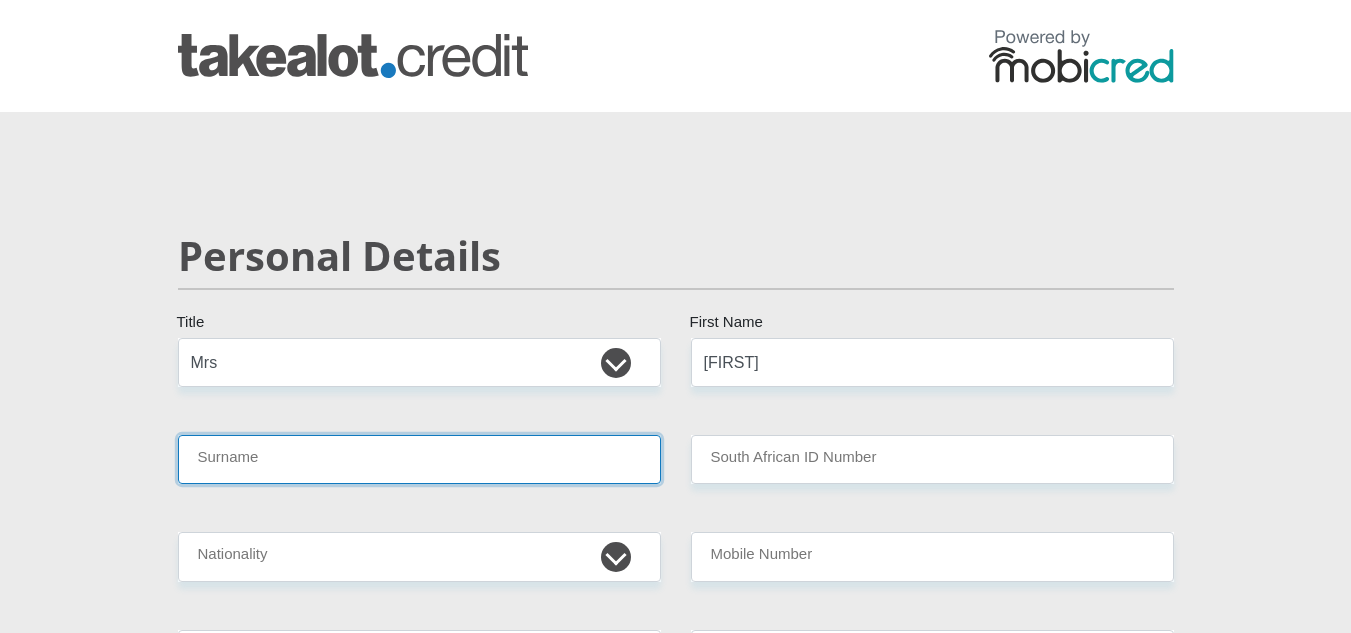 type on "Govender" 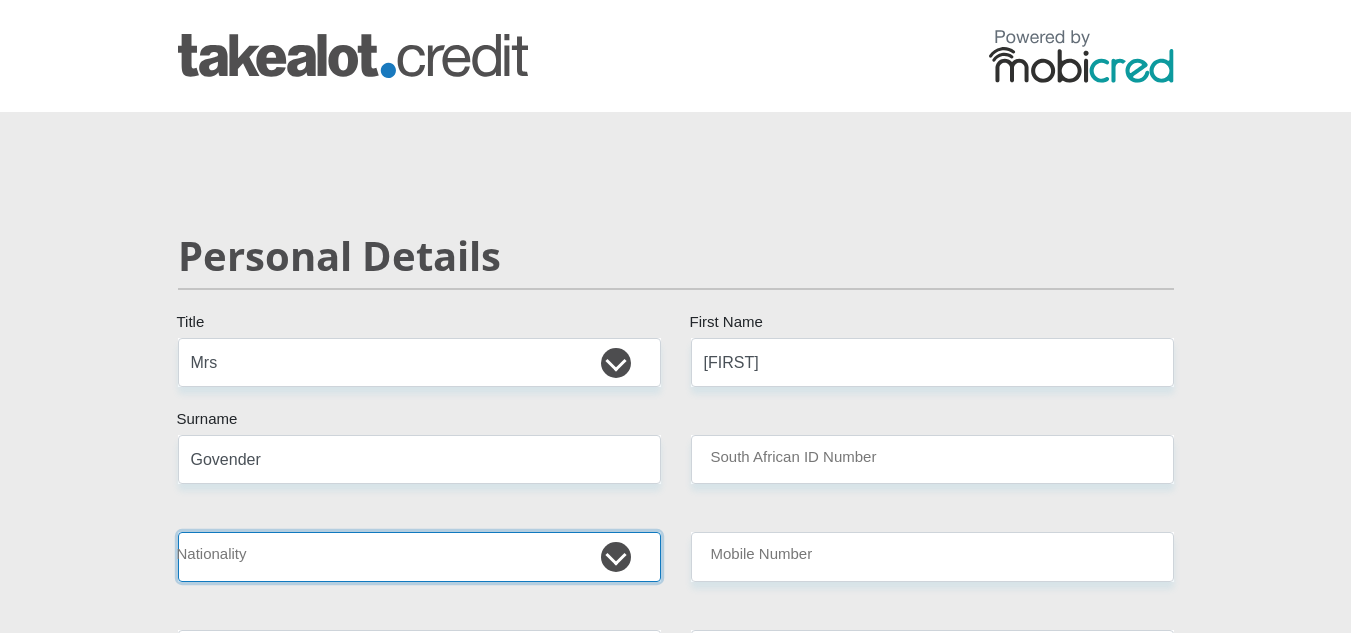 select on "ZAF" 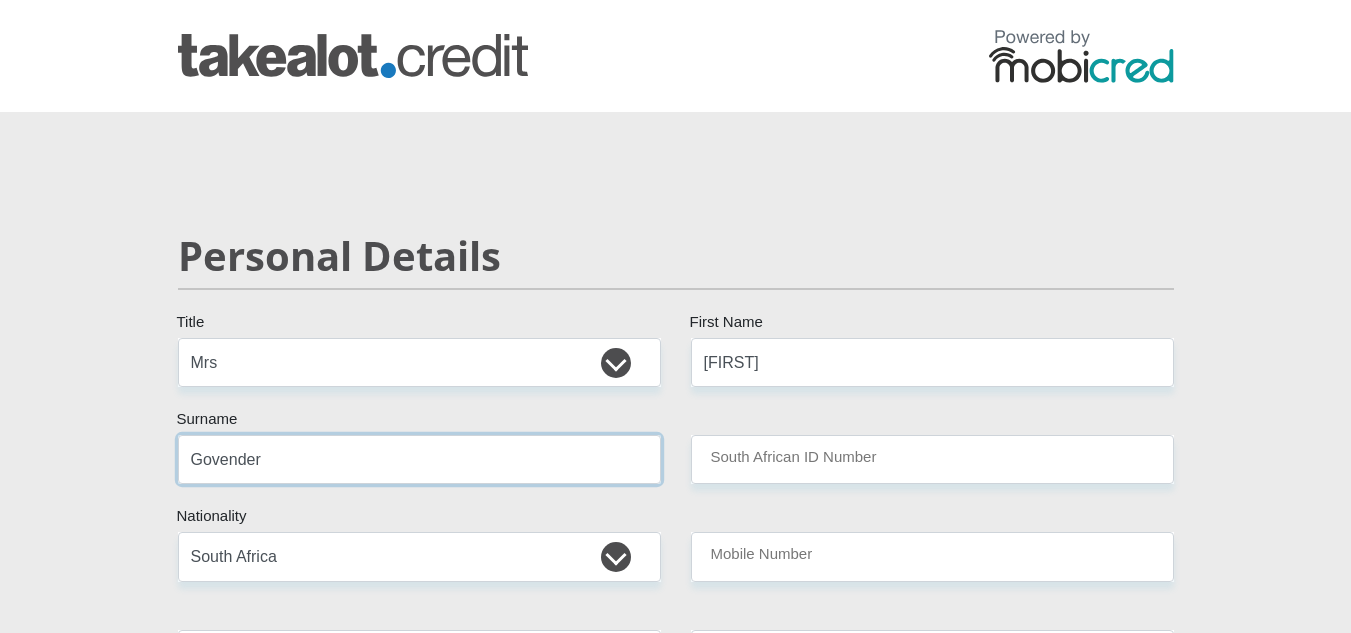 click on "Govender" at bounding box center (419, 459) 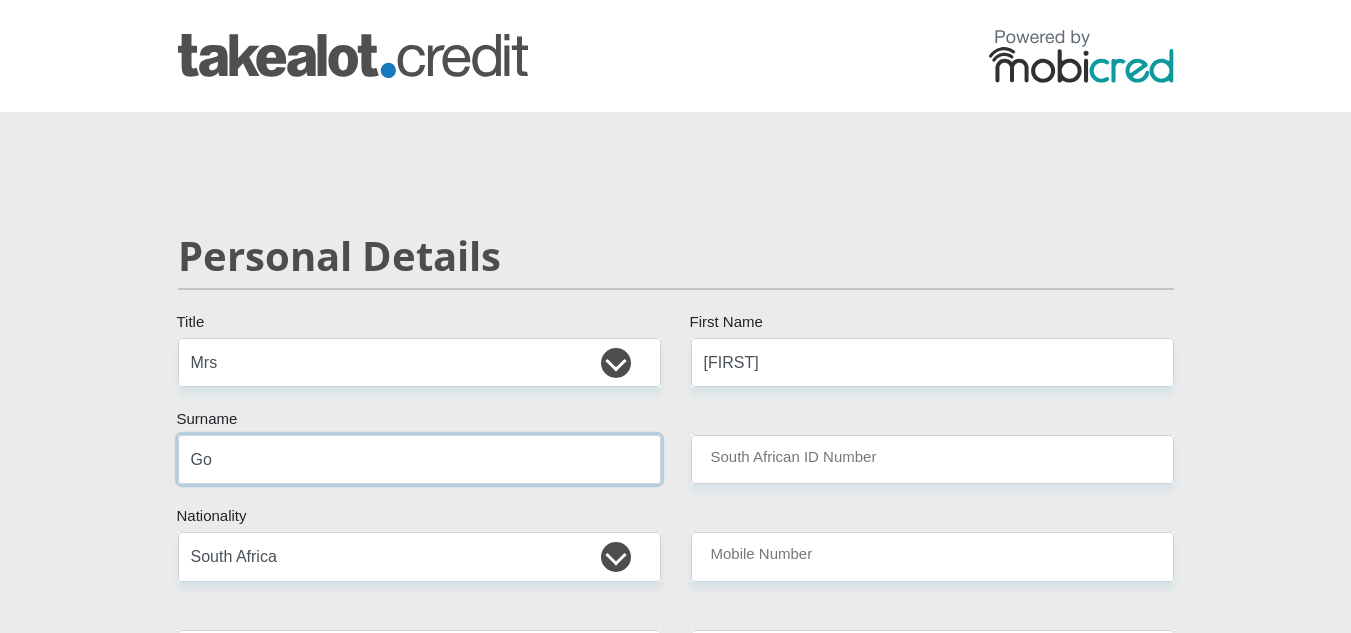 type on "G" 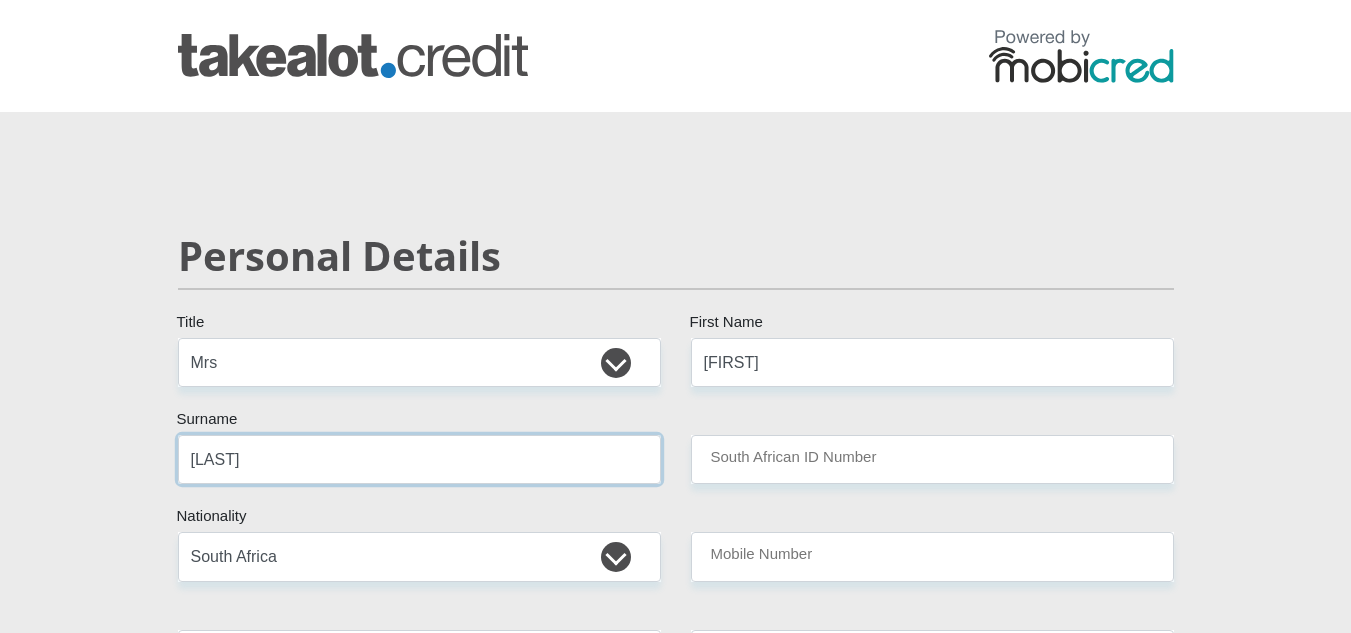 type on "[LAST]" 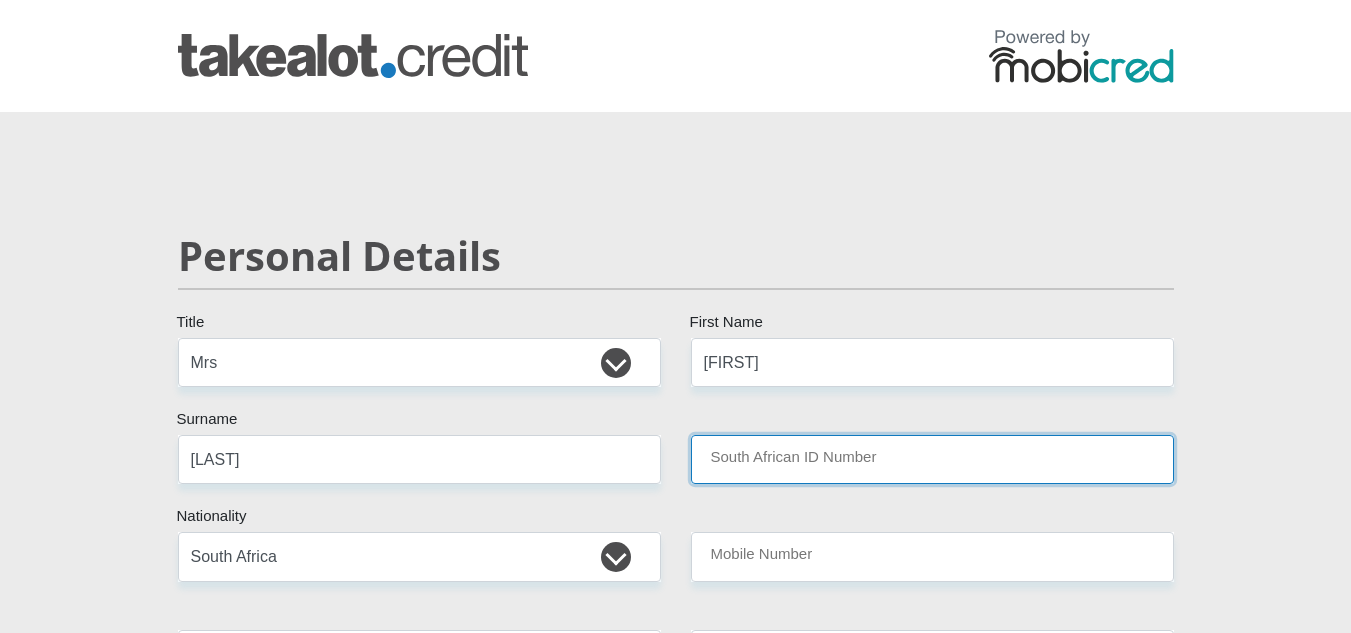 click on "South African ID Number" at bounding box center [932, 459] 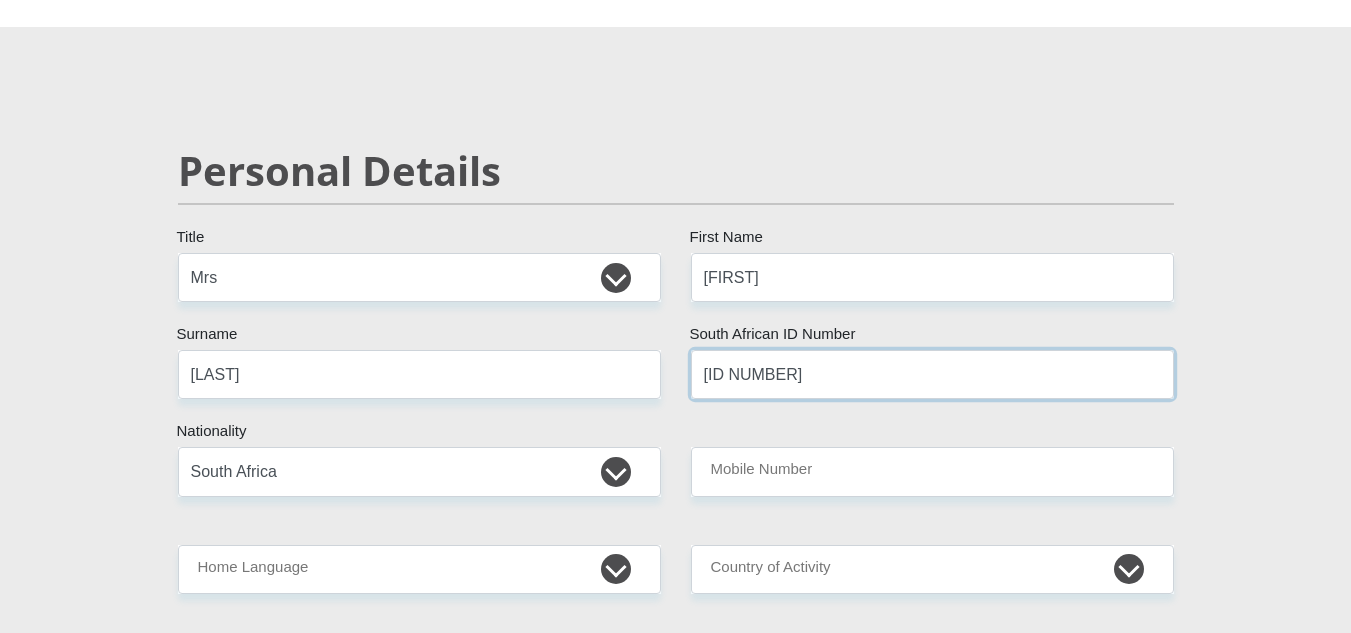 scroll, scrollTop: 200, scrollLeft: 0, axis: vertical 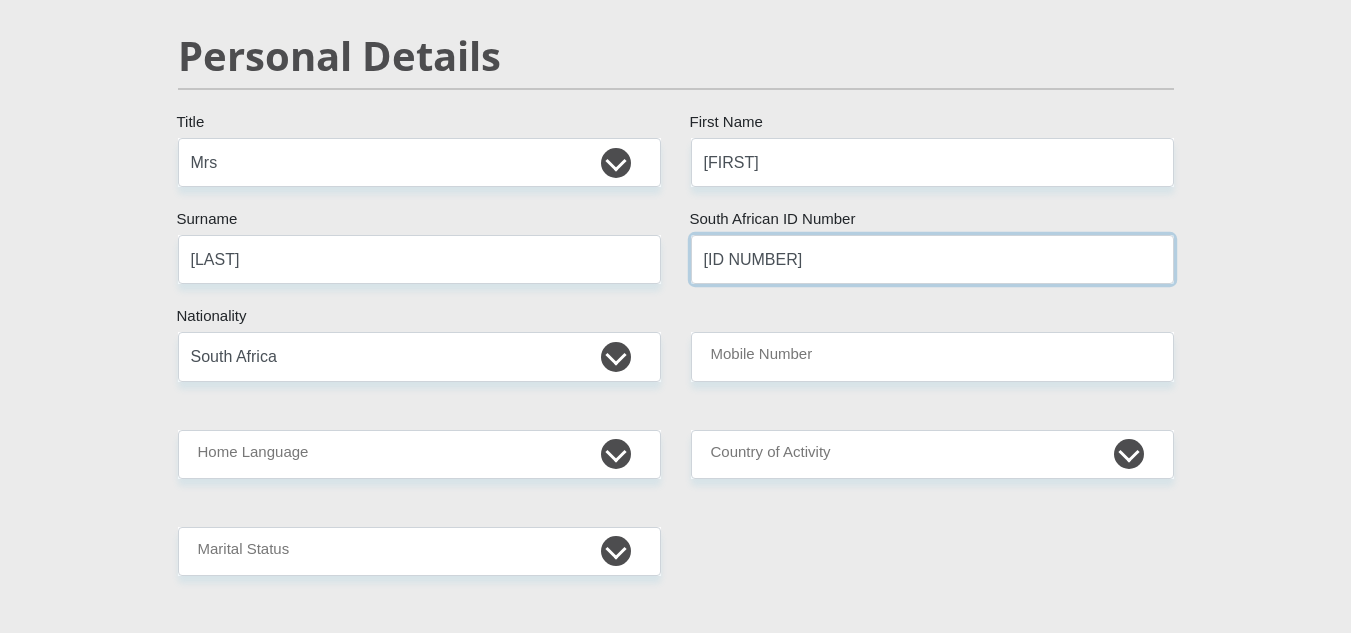 type on "[ID NUMBER]" 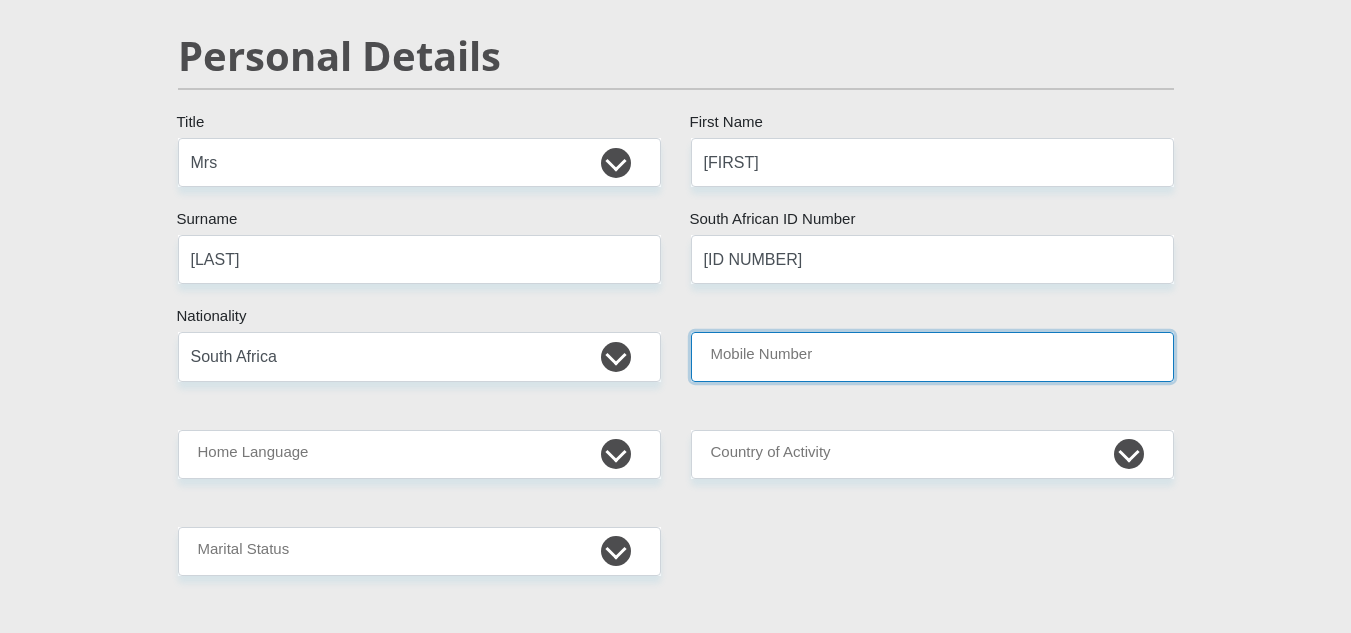 click on "Mobile Number" at bounding box center (932, 356) 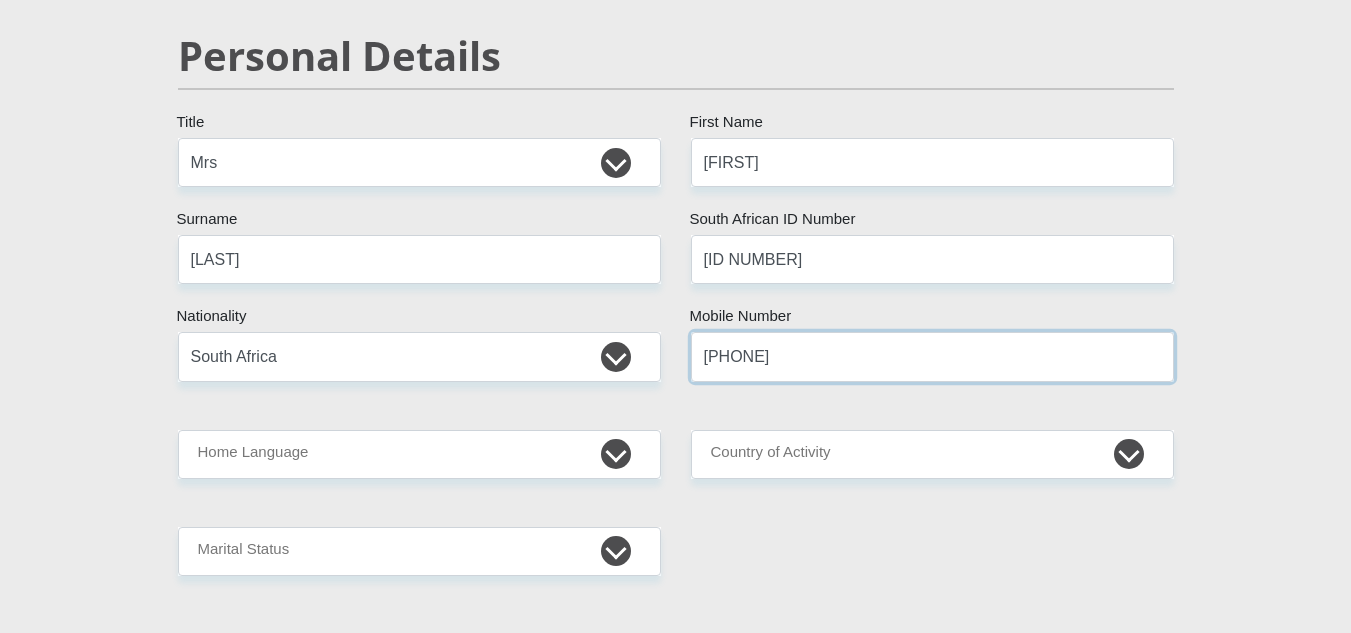 type on "[PHONE]" 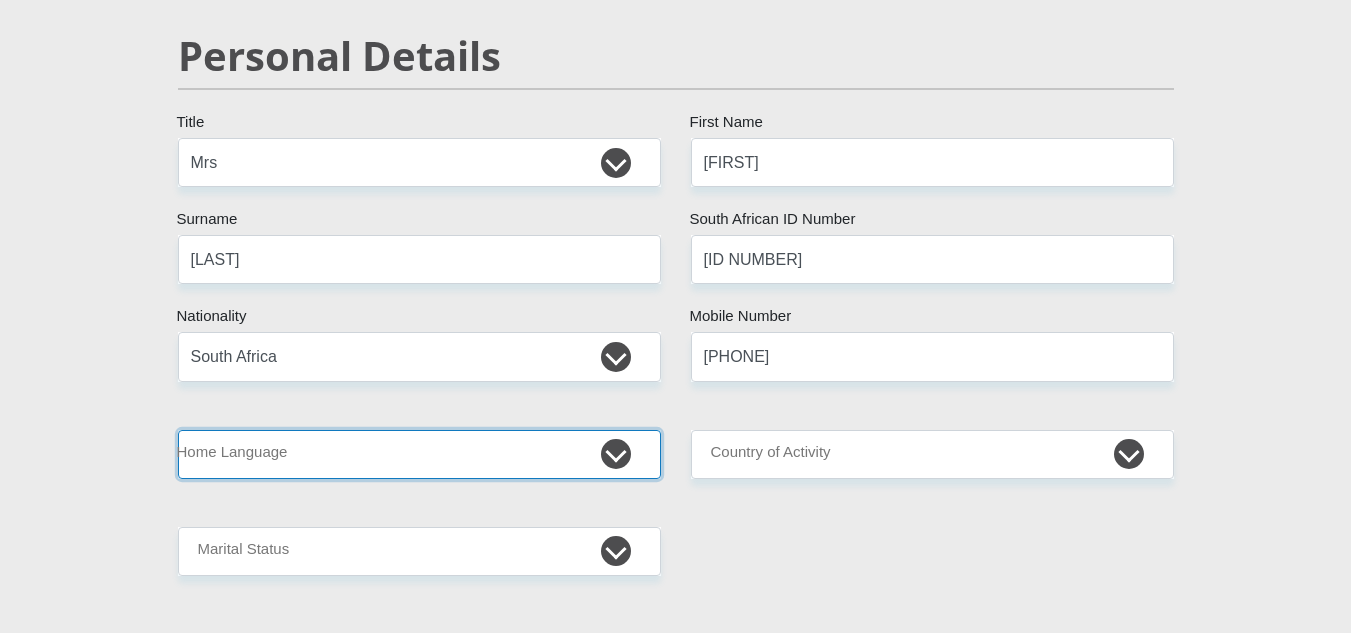 click on "Afrikaans
English
Sepedi
South Ndebele
Southern Sotho
Swati
Tsonga
Tswana
Venda
Xhosa
Zulu
Other" at bounding box center (419, 454) 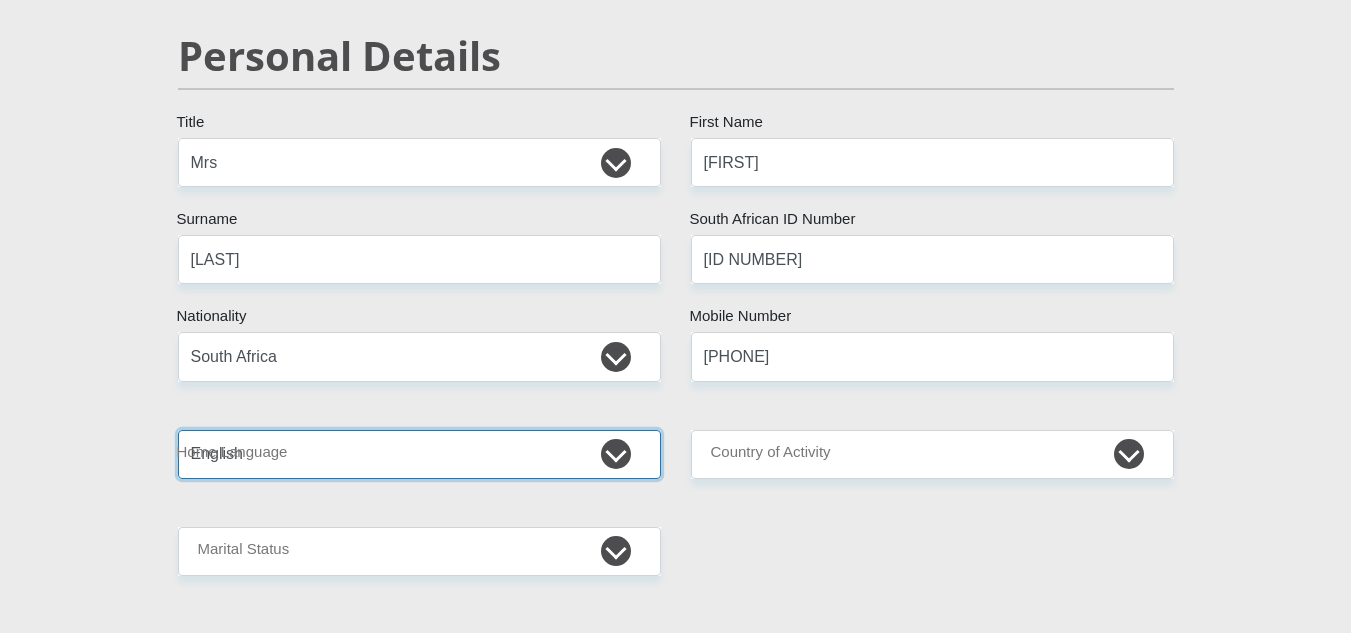 click on "Afrikaans
English
Sepedi
South Ndebele
Southern Sotho
Swati
Tsonga
Tswana
Venda
Xhosa
Zulu
Other" at bounding box center [419, 454] 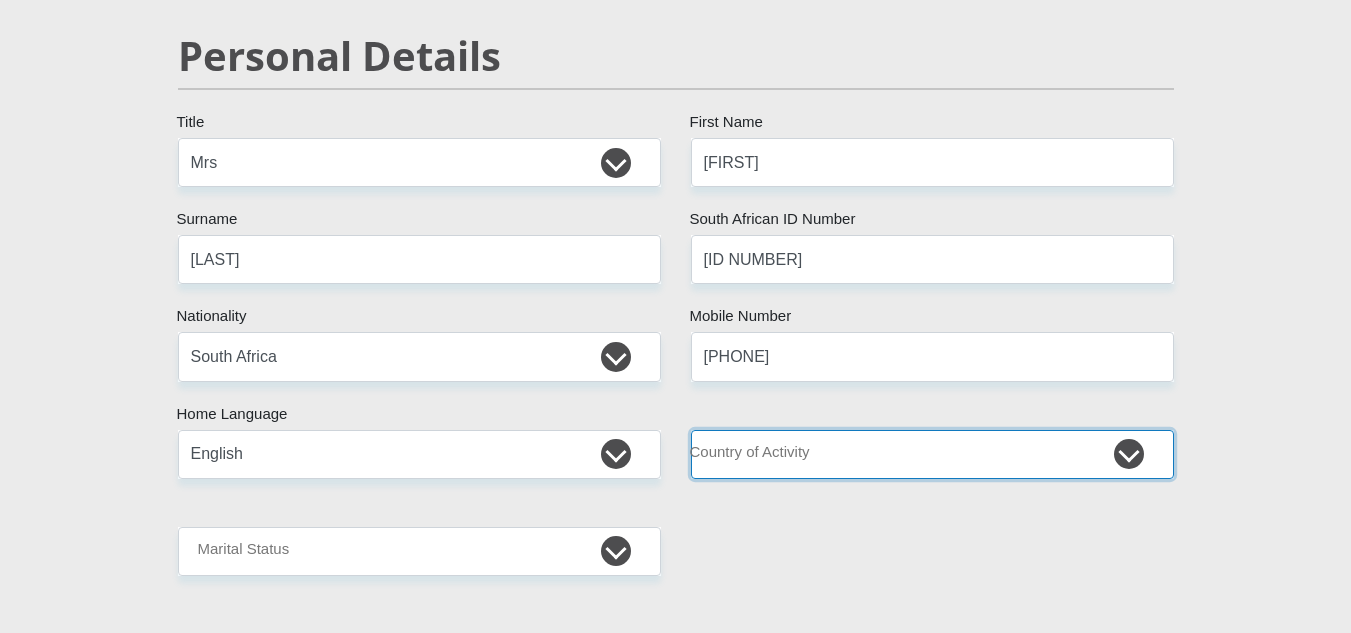 click on "South Africa
Afghanistan
Aland Islands
Albania
Algeria
America Samoa
American Virgin Islands
Andorra
Angola
Anguilla
Antarctica
Antigua and Barbuda
Argentina
Armenia
Aruba
Ascension Island
Australia
Austria
Azerbaijan
Chad" at bounding box center (932, 454) 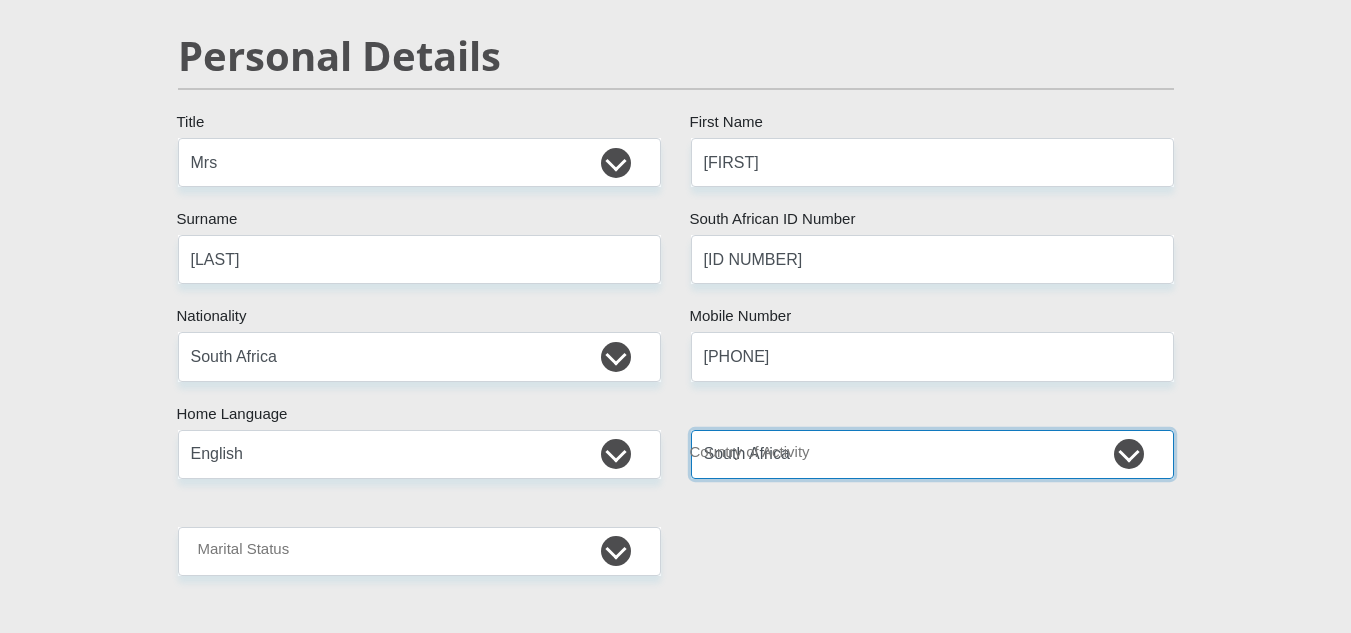 click on "South Africa
Afghanistan
Aland Islands
Albania
Algeria
America Samoa
American Virgin Islands
Andorra
Angola
Anguilla
Antarctica
Antigua and Barbuda
Argentina
Armenia
Aruba
Ascension Island
Australia
Austria
Azerbaijan
Chad" at bounding box center [932, 454] 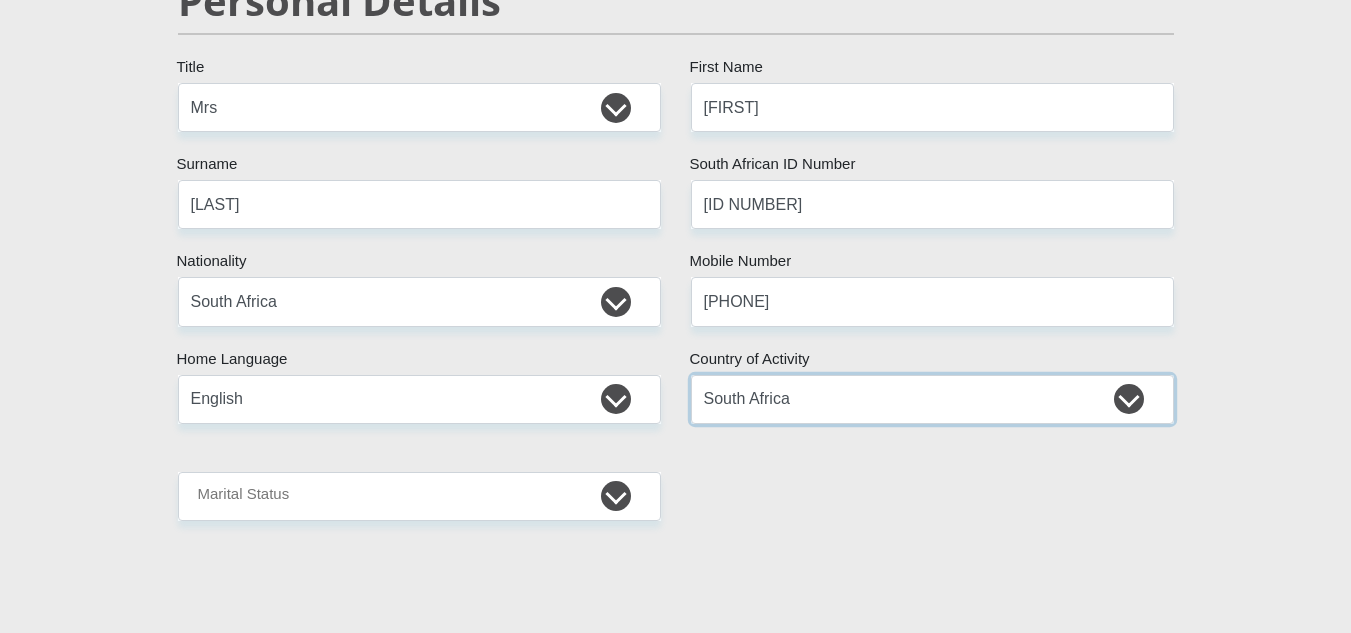scroll, scrollTop: 300, scrollLeft: 0, axis: vertical 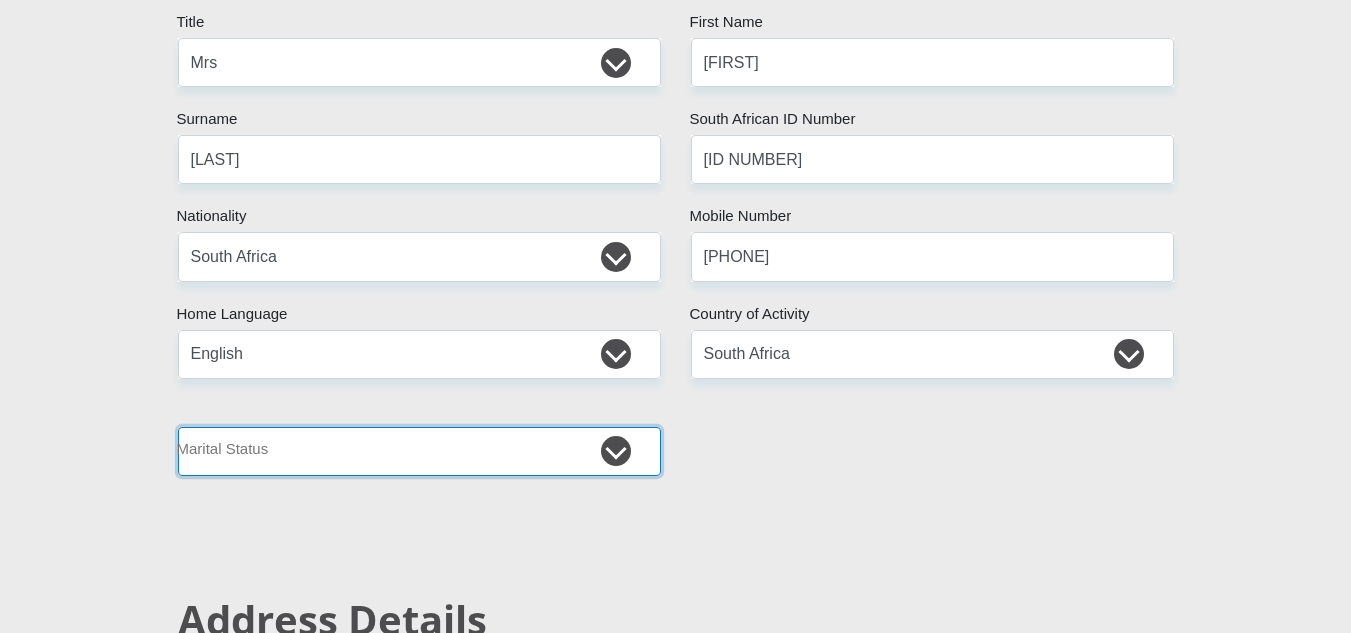 click on "Married ANC
Single
Divorced
Widowed
Married COP or Customary Law" at bounding box center [419, 451] 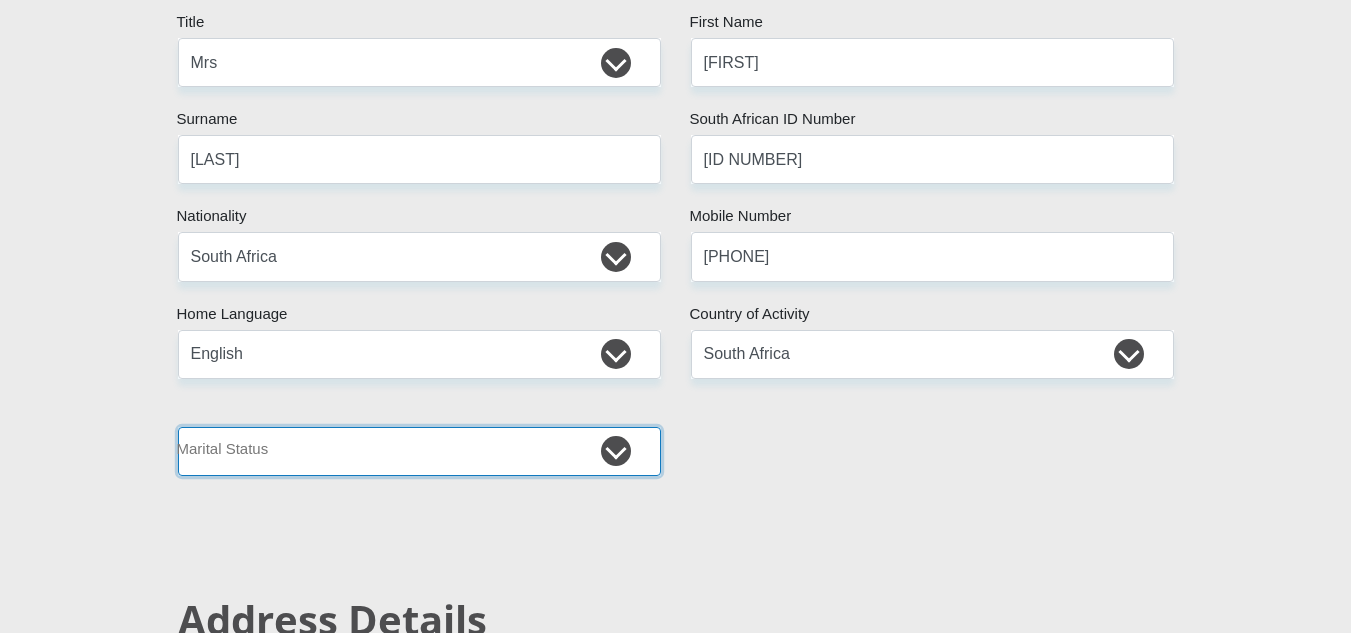 select on "1" 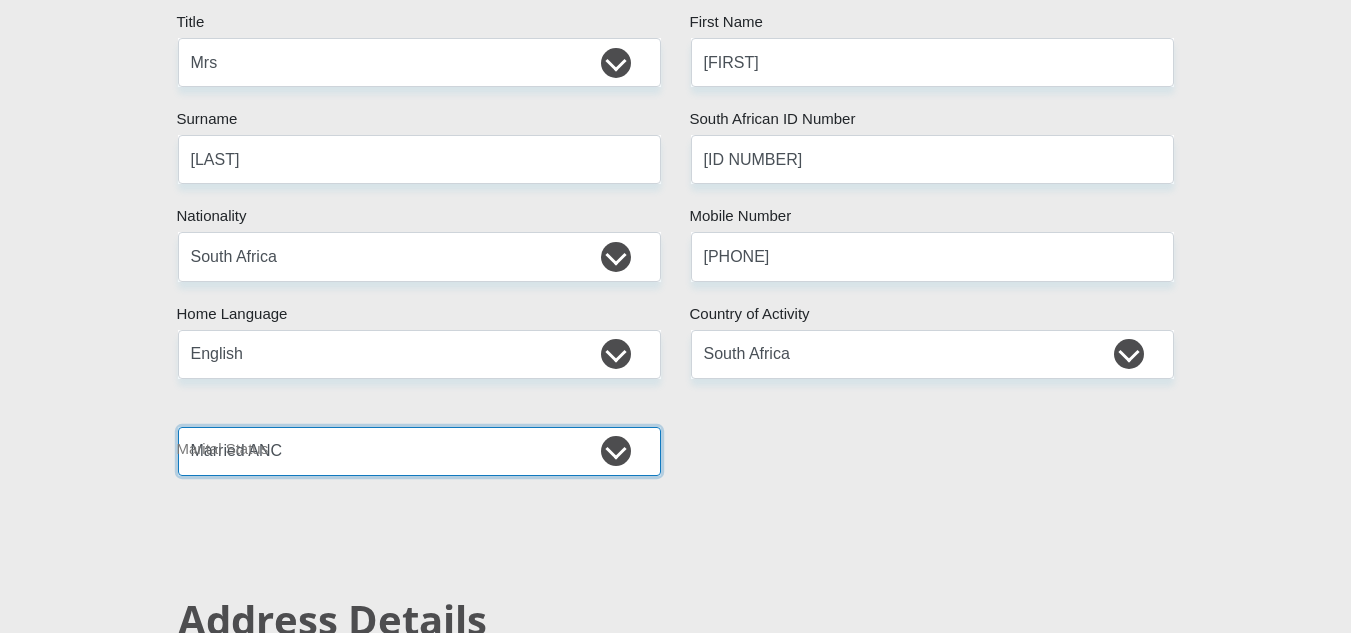 click on "Married ANC
Single
Divorced
Widowed
Married COP or Customary Law" at bounding box center (419, 451) 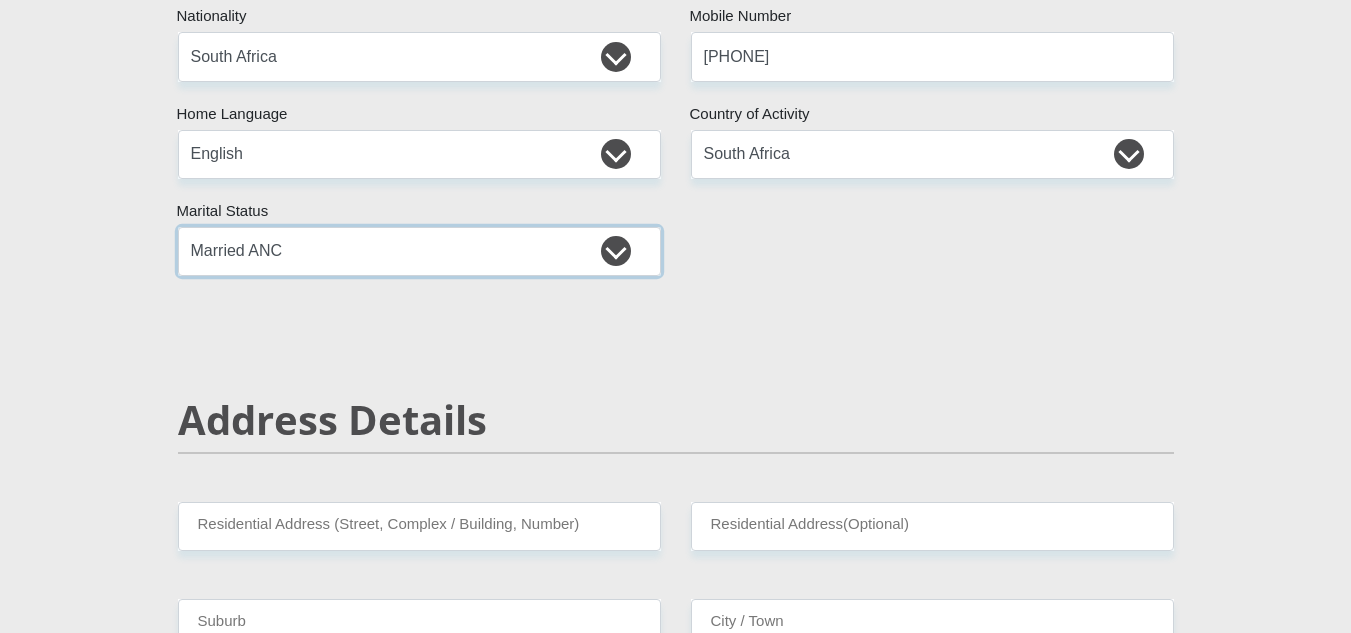 scroll, scrollTop: 700, scrollLeft: 0, axis: vertical 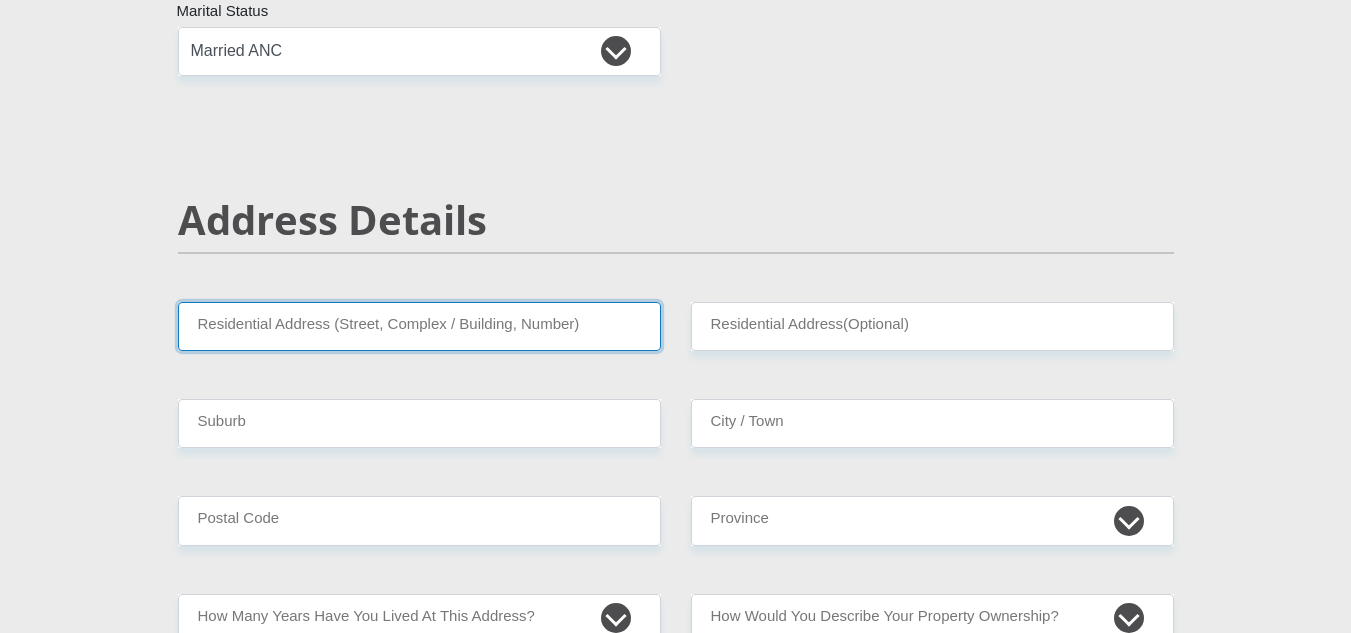 click on "Residential Address (Street, Complex / Building, Number)" at bounding box center [419, 326] 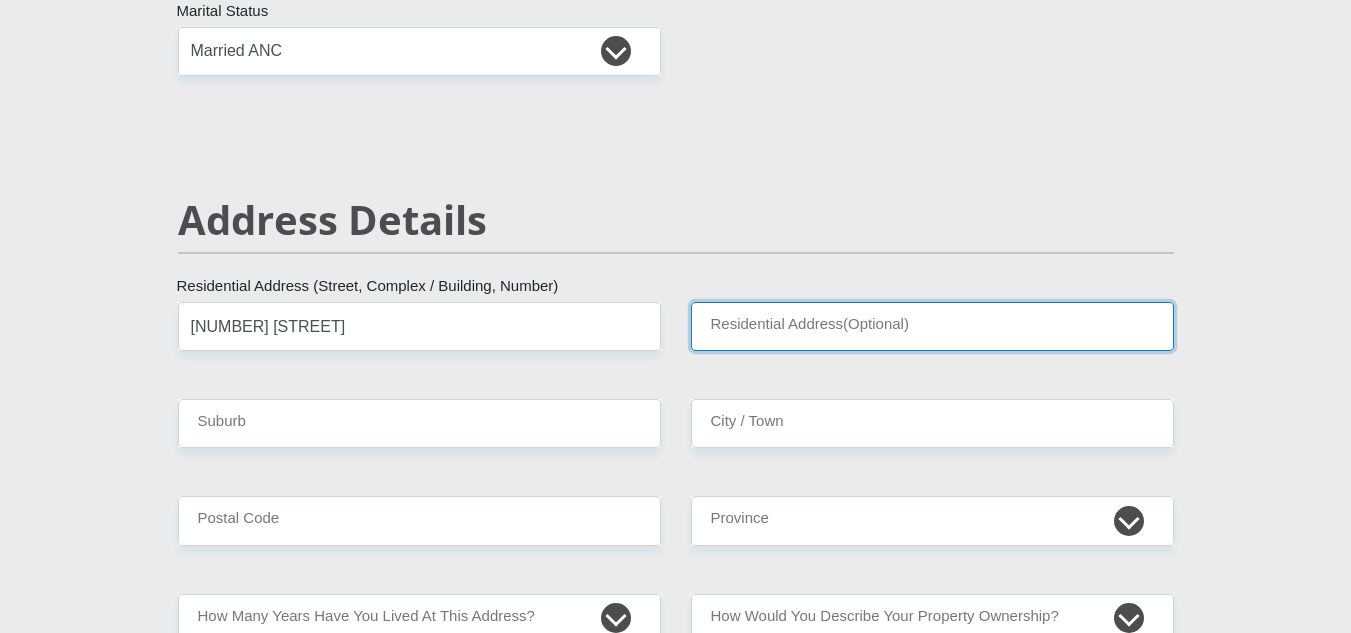 type on "4092" 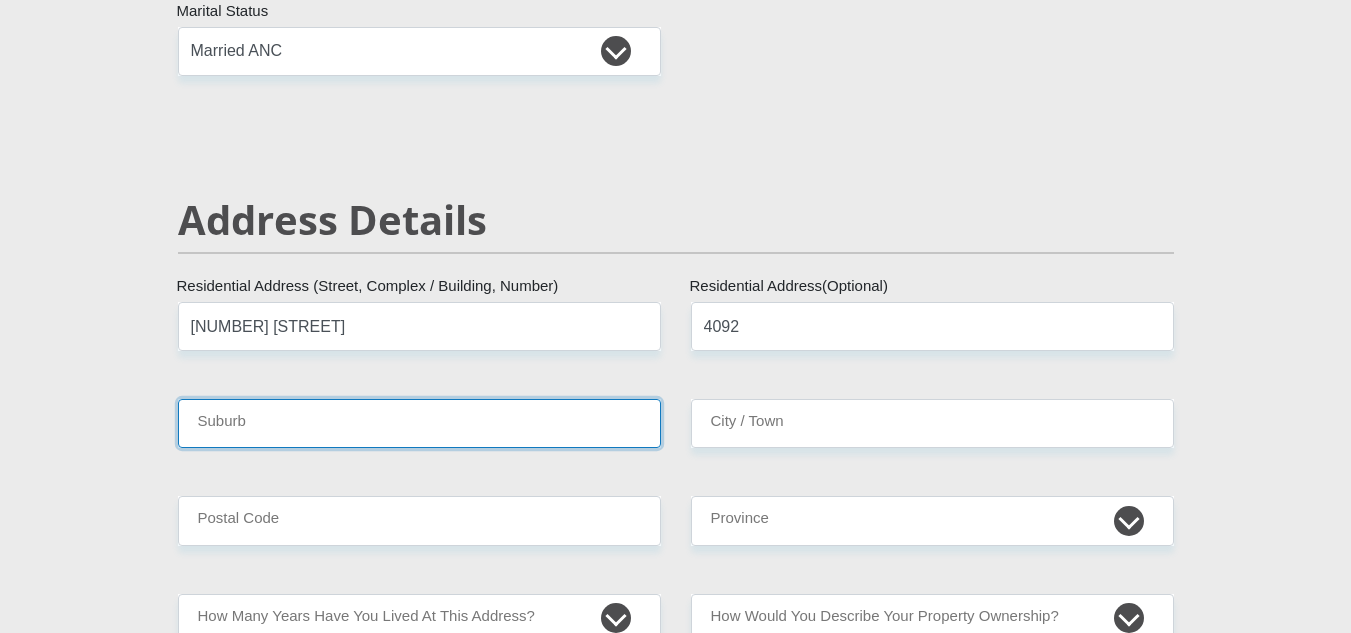 type on "[CITY]" 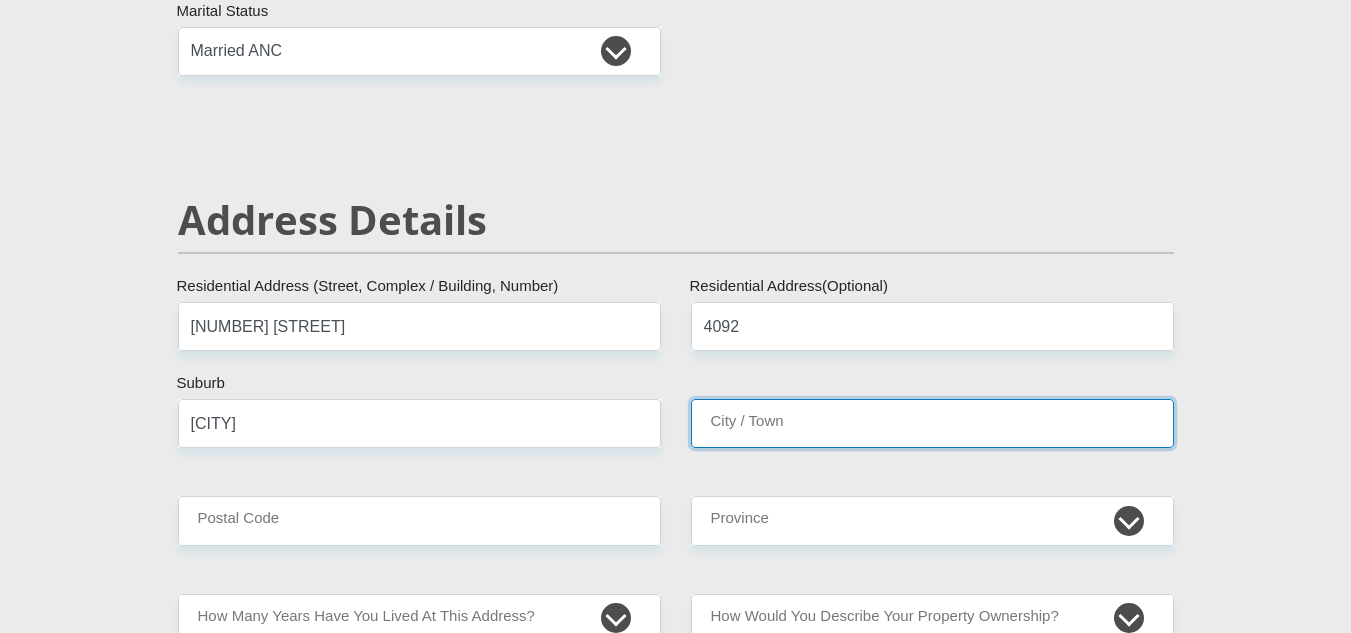 type on "[CITY]" 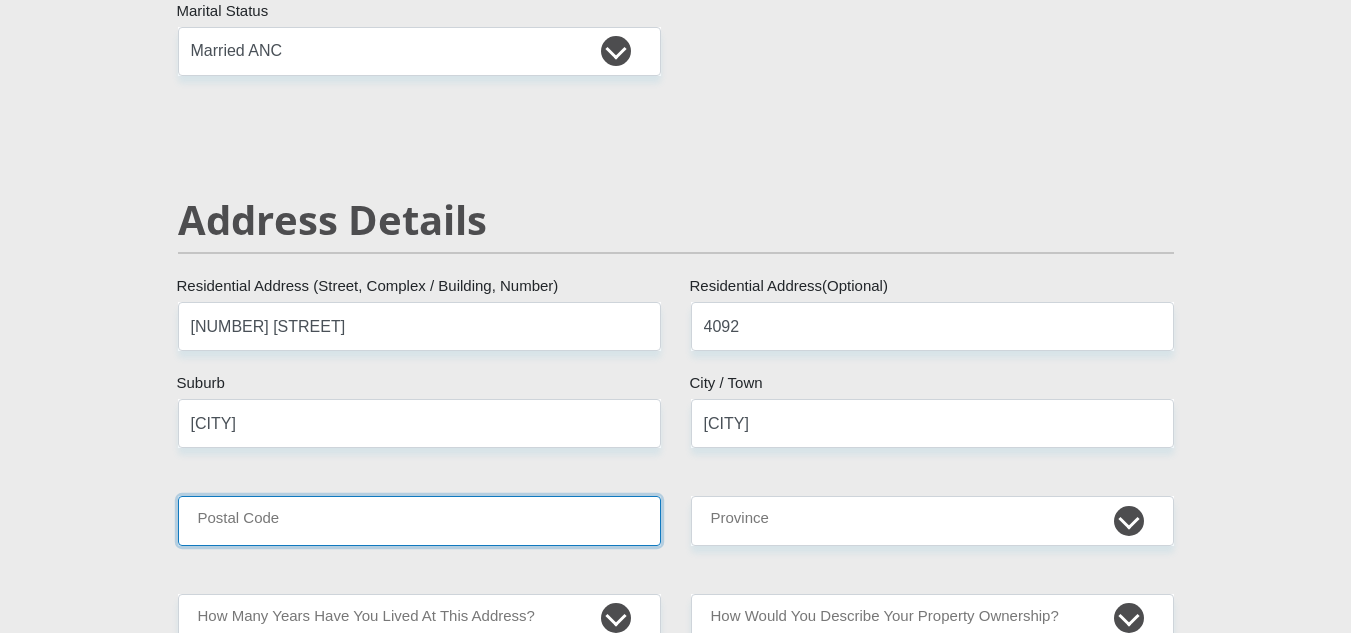 type on "4092" 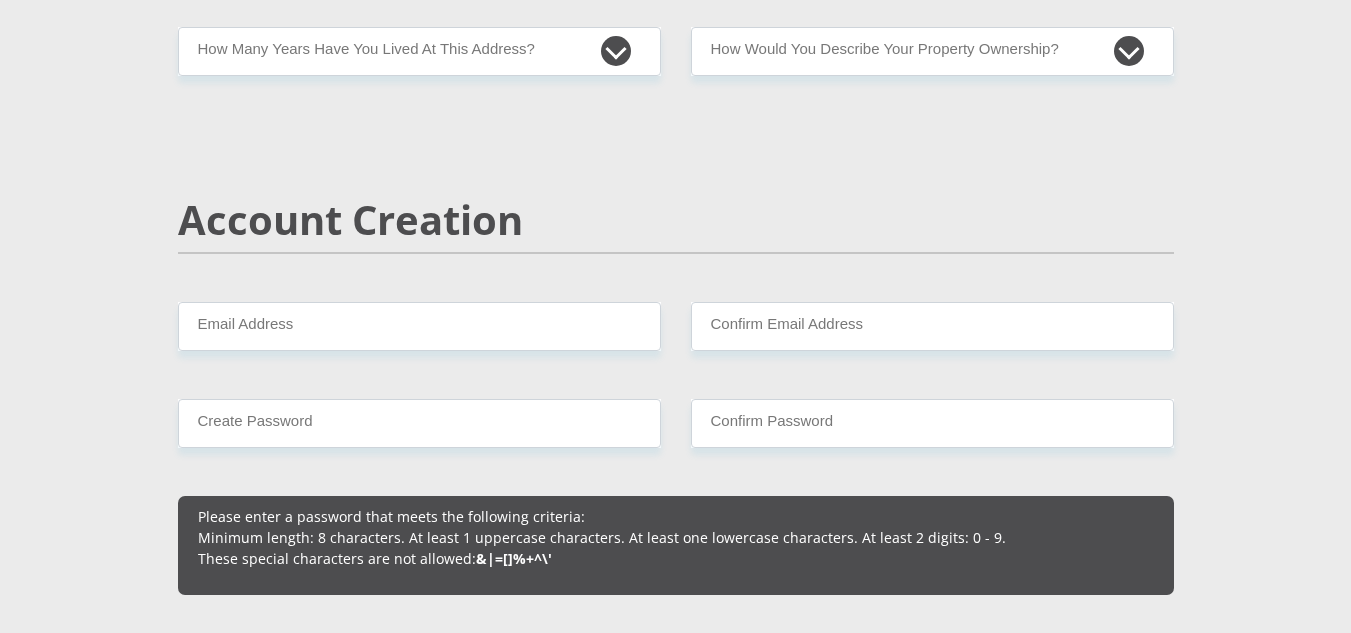 scroll, scrollTop: 1300, scrollLeft: 0, axis: vertical 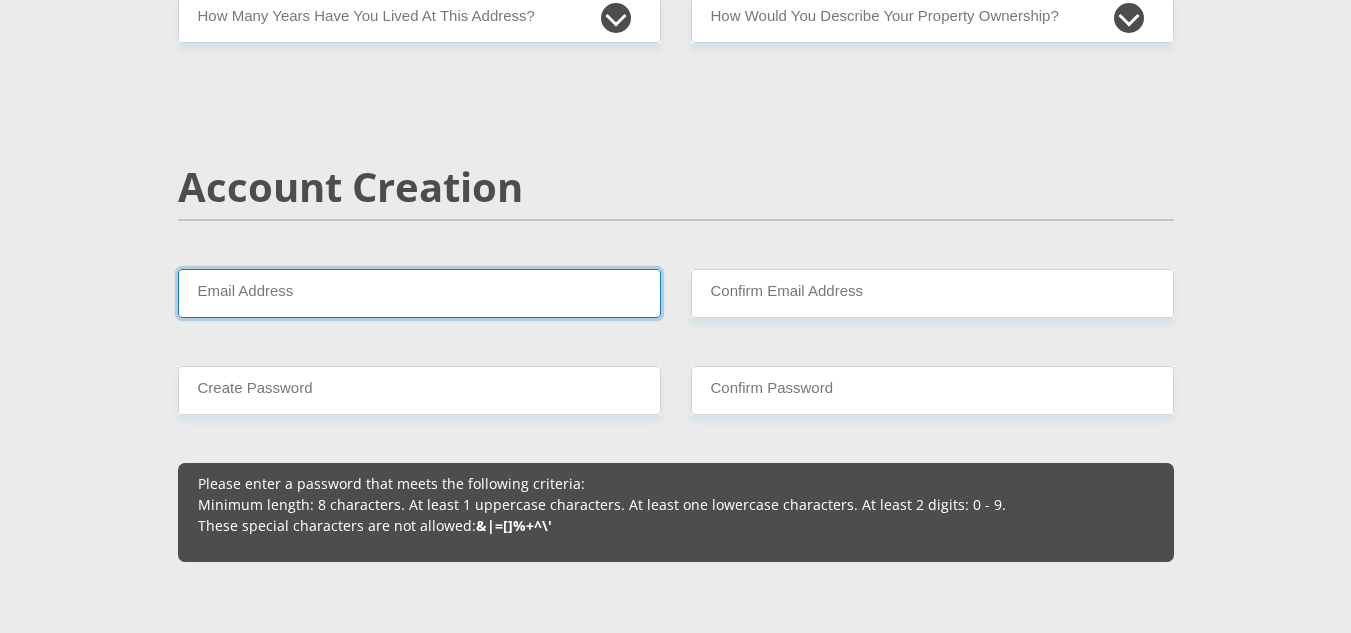 click on "Email Address" at bounding box center [419, 293] 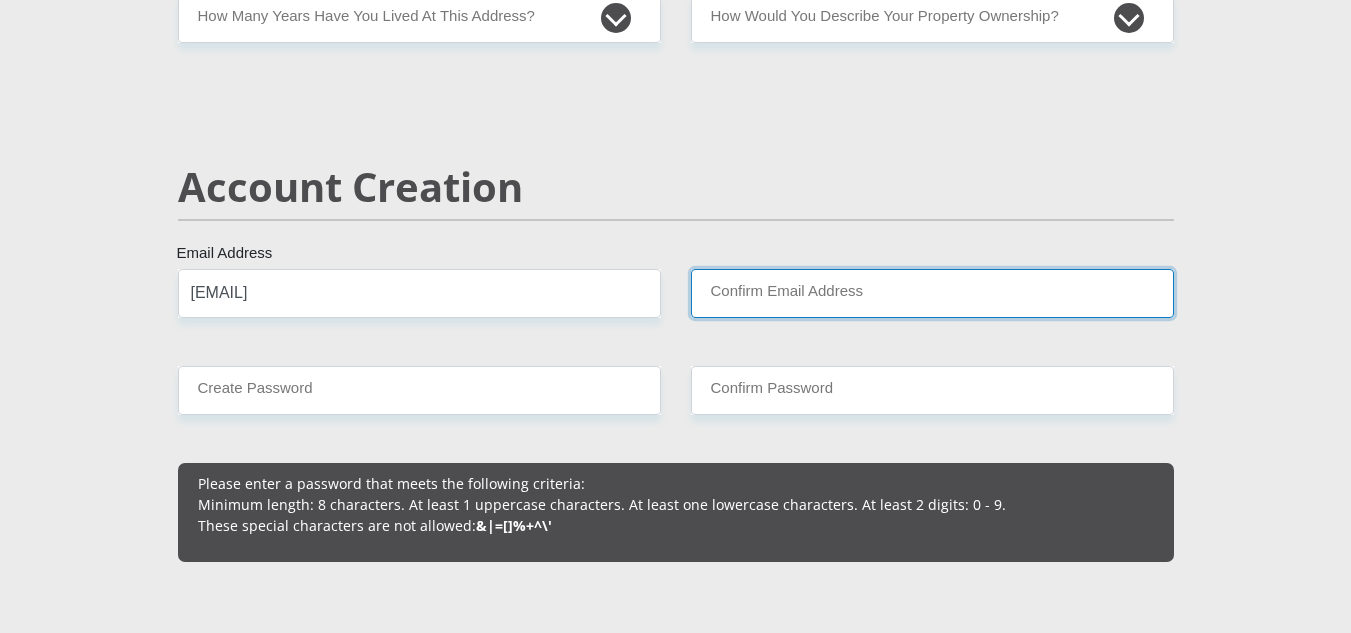click on "Confirm Email Address" at bounding box center [932, 293] 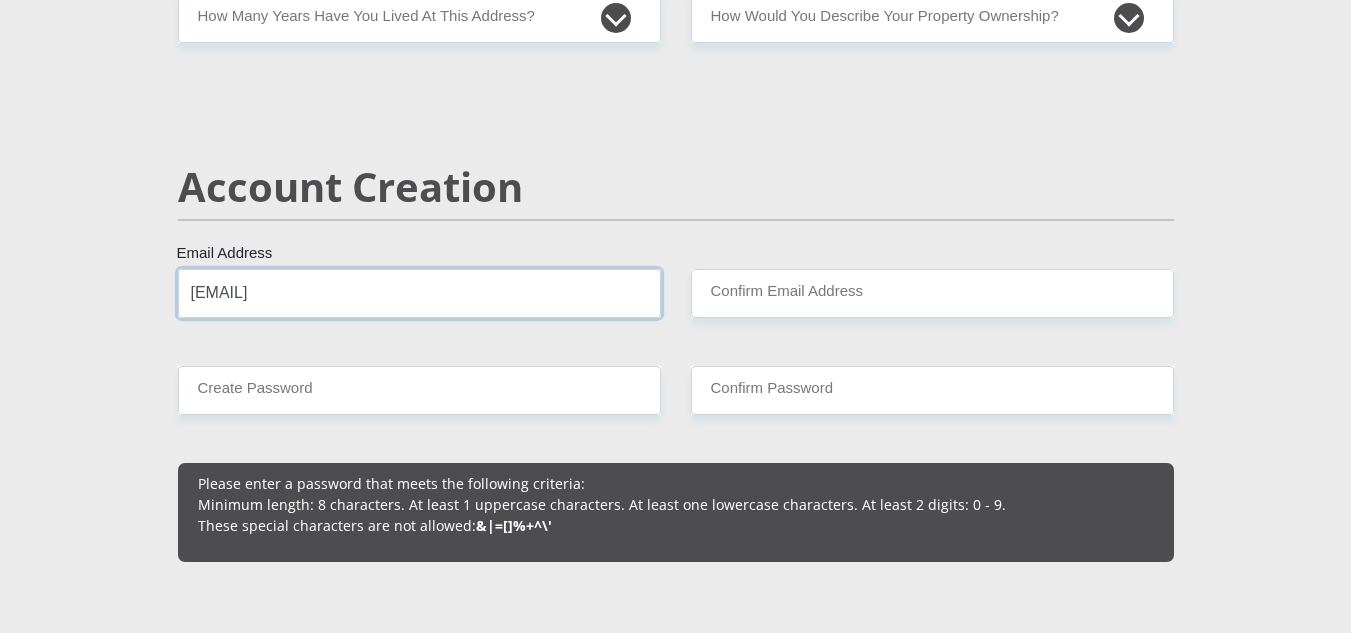drag, startPoint x: 442, startPoint y: 306, endPoint x: 280, endPoint y: 285, distance: 163.35544 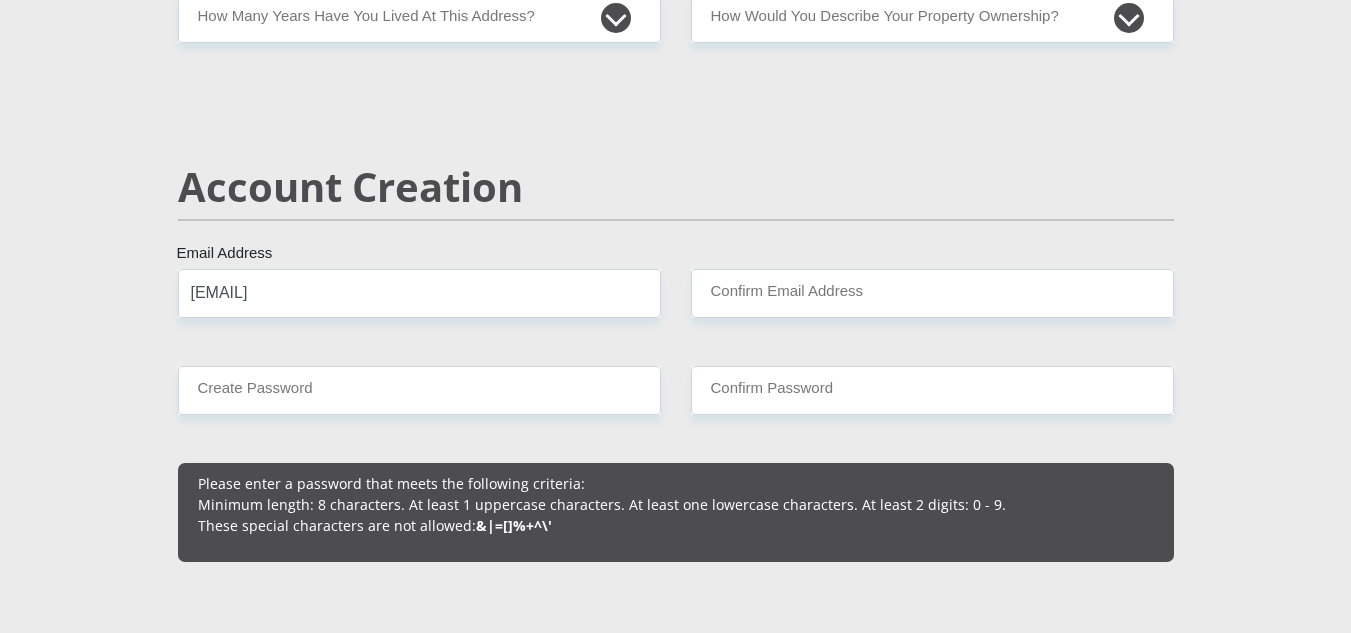 click on "Mr
Ms
Mrs
Dr
Other
Title
[FIRST]
First Name
[LAST]
Surname
[ID NUMBER]
South African ID Number
Please input valid ID number
[COUNTRY]
Afghanistan
Aland Islands
Albania
Algeria
America Samoa
American Virgin Islands
Andorra
Angola
Anguilla
Antarctica
Antigua and Barbuda
Argentina" at bounding box center (676, 1878) 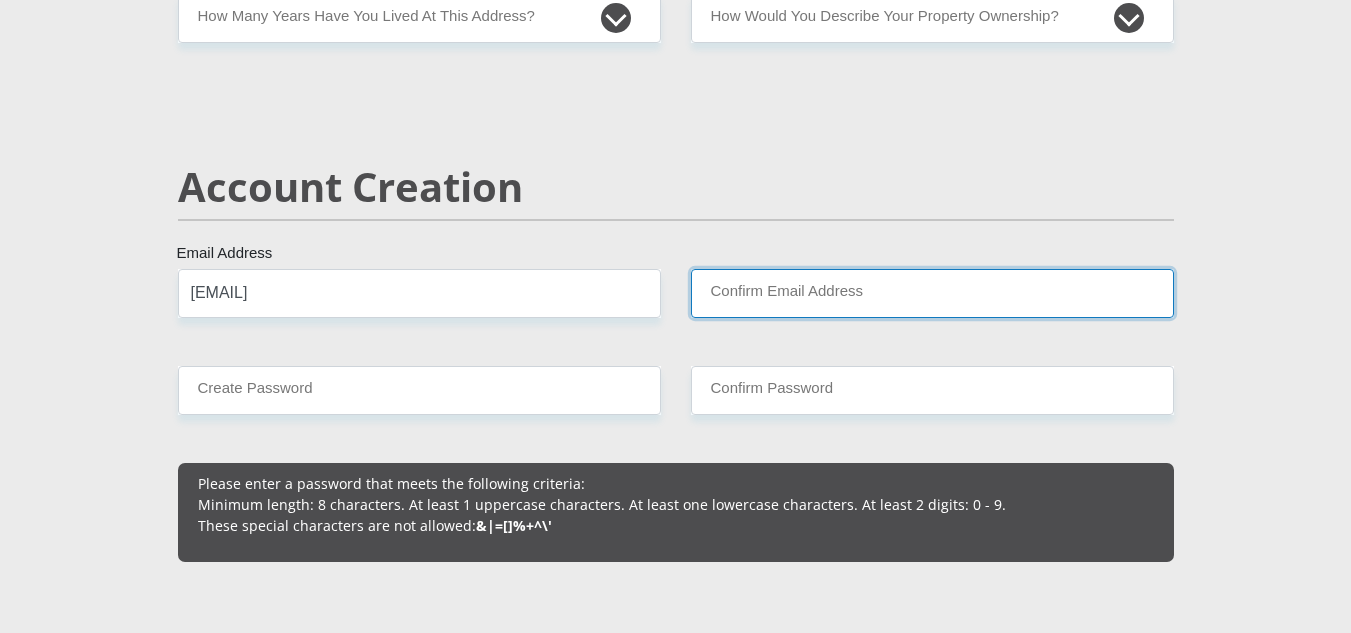 click on "Confirm Email Address" at bounding box center [932, 293] 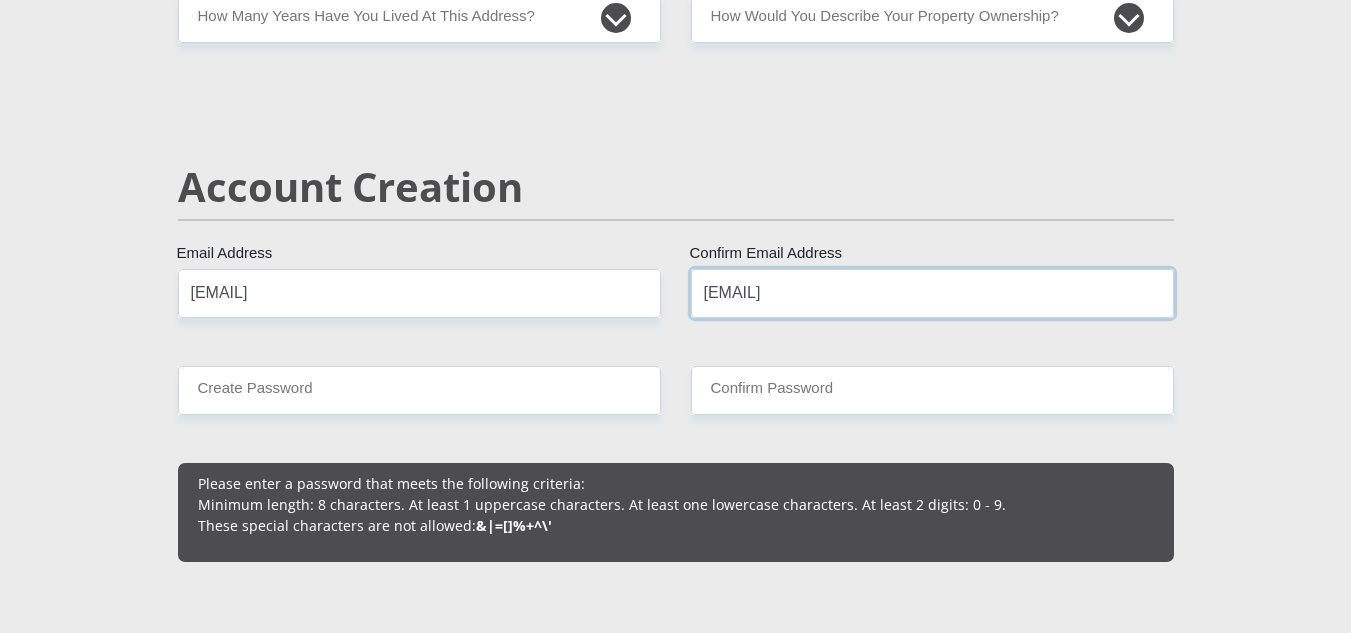 type on "[EMAIL]" 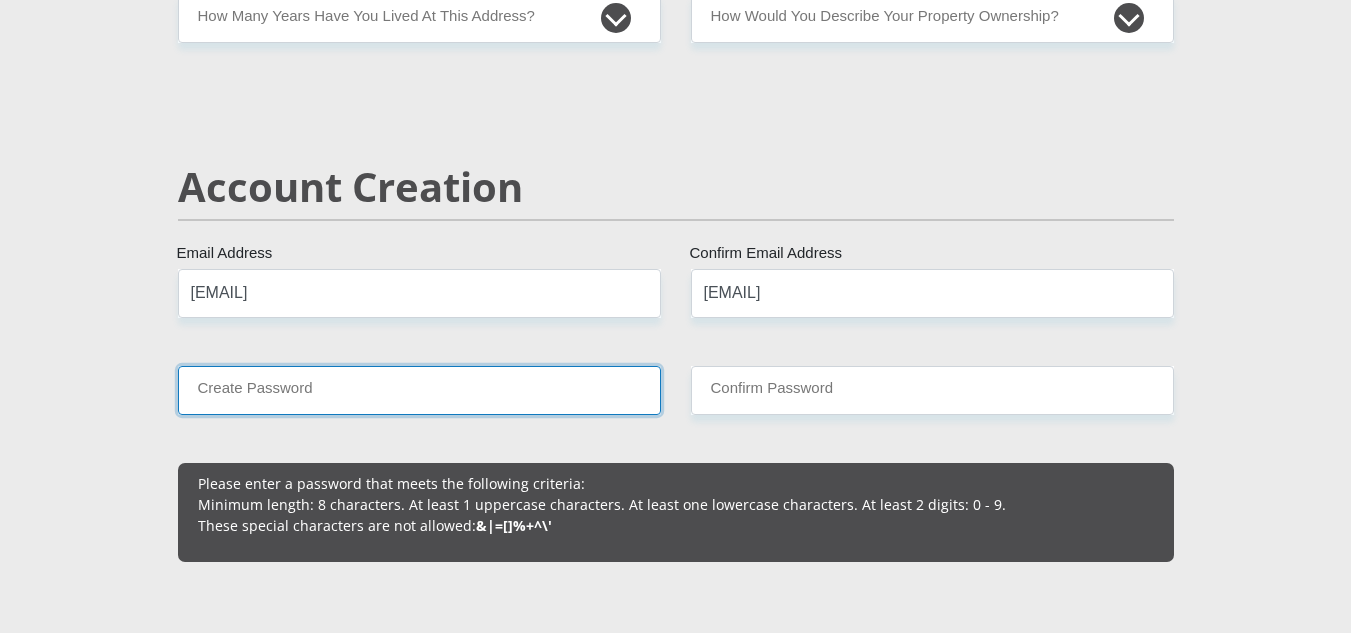 click on "Create Password" at bounding box center [419, 390] 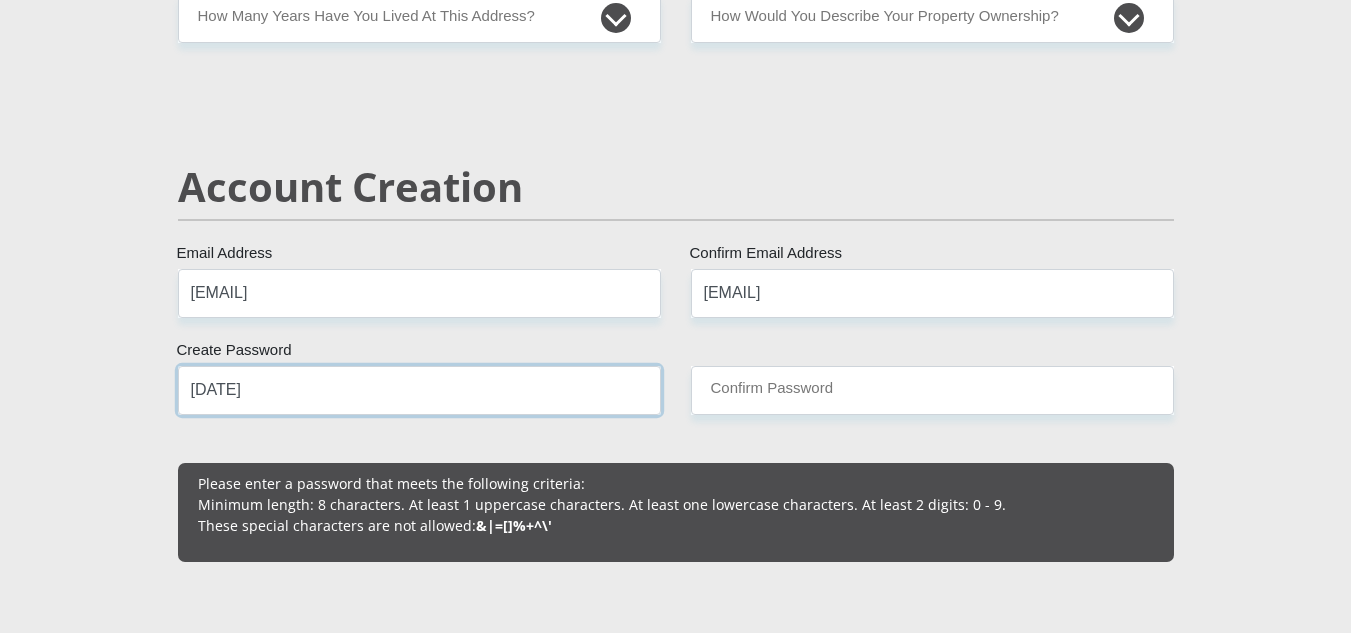 type on "[DATE]" 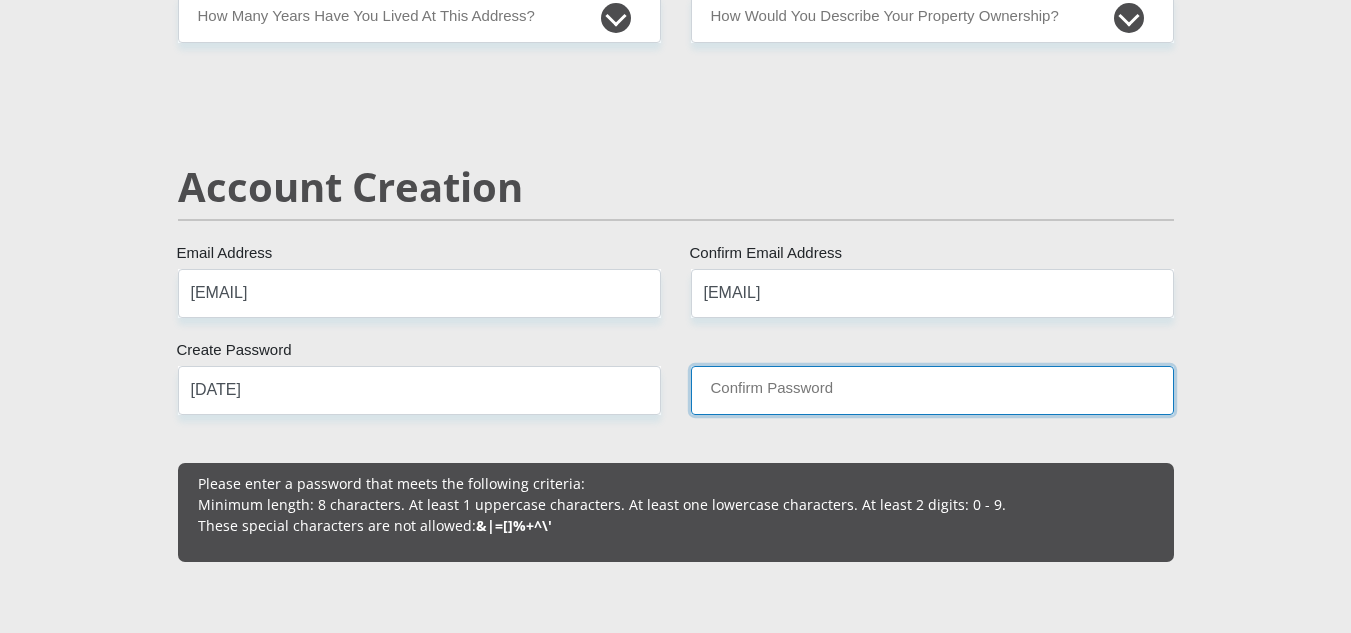 click on "Confirm Password" at bounding box center (932, 390) 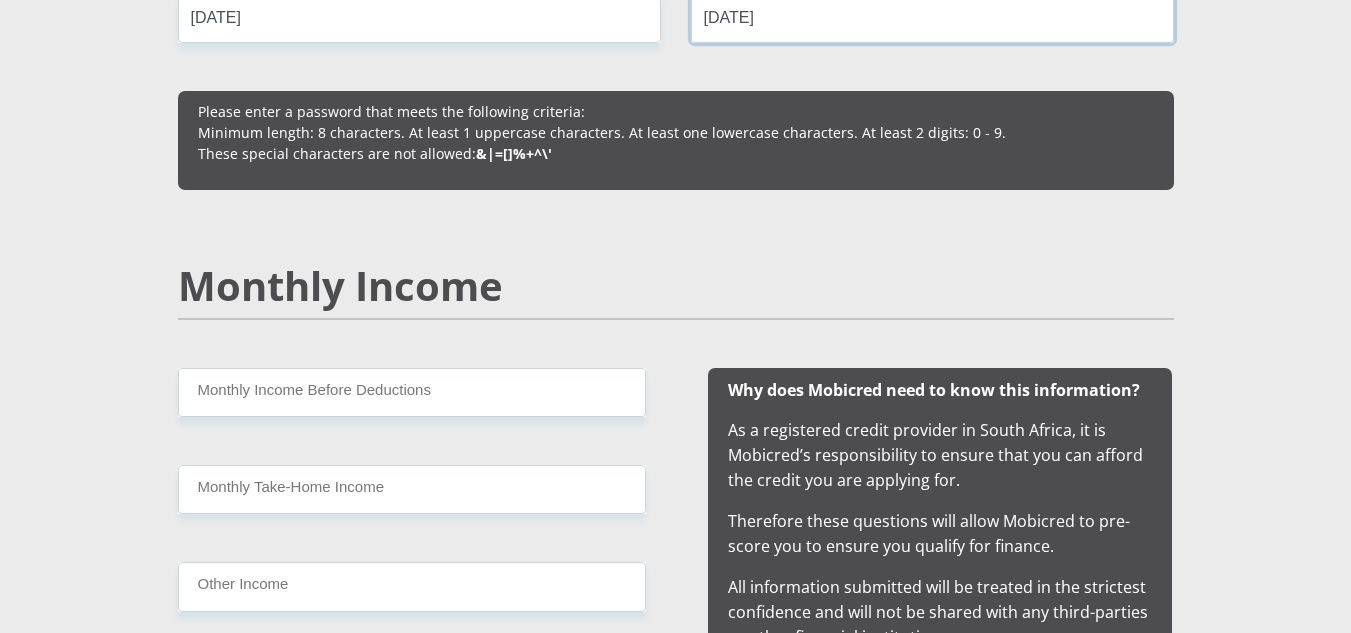 scroll, scrollTop: 1800, scrollLeft: 0, axis: vertical 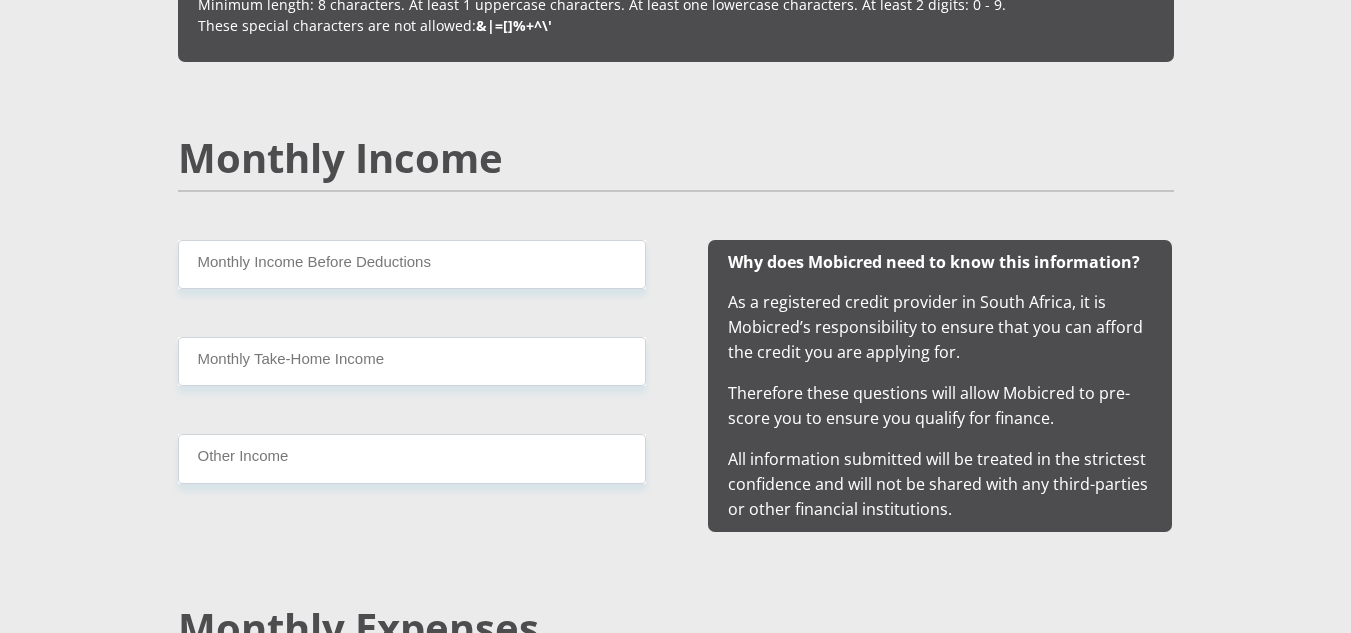type on "[DATE]" 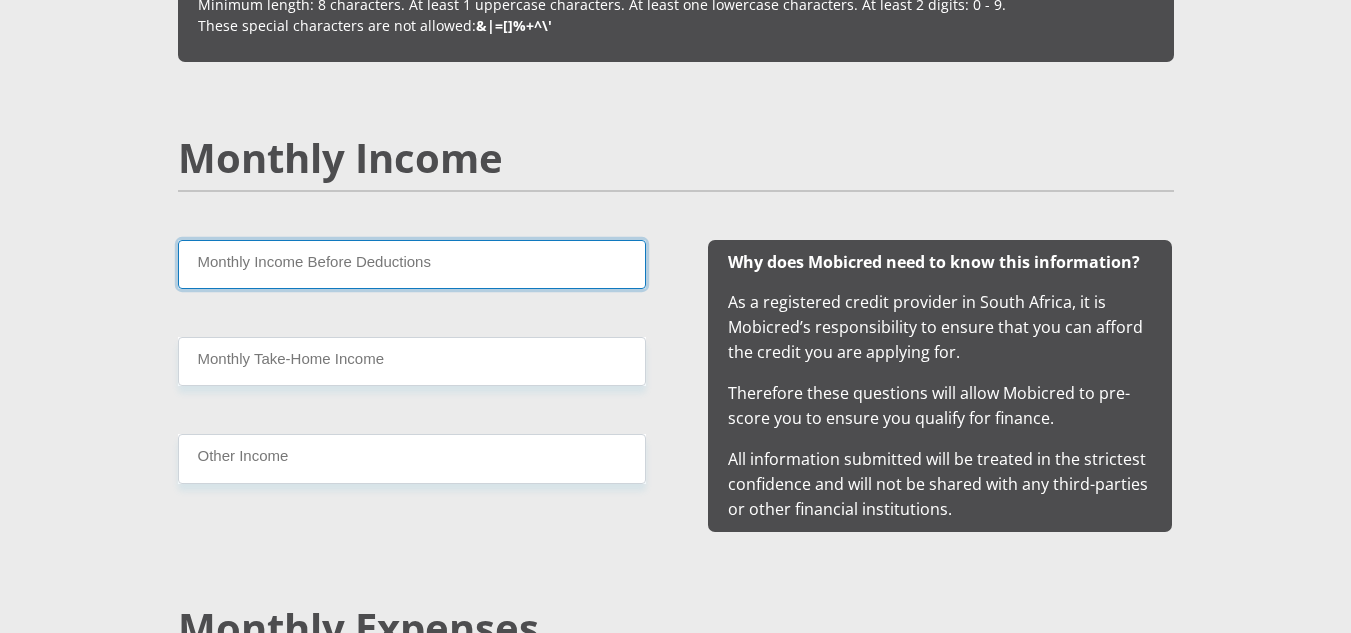 click on "Monthly Income Before Deductions" at bounding box center [412, 264] 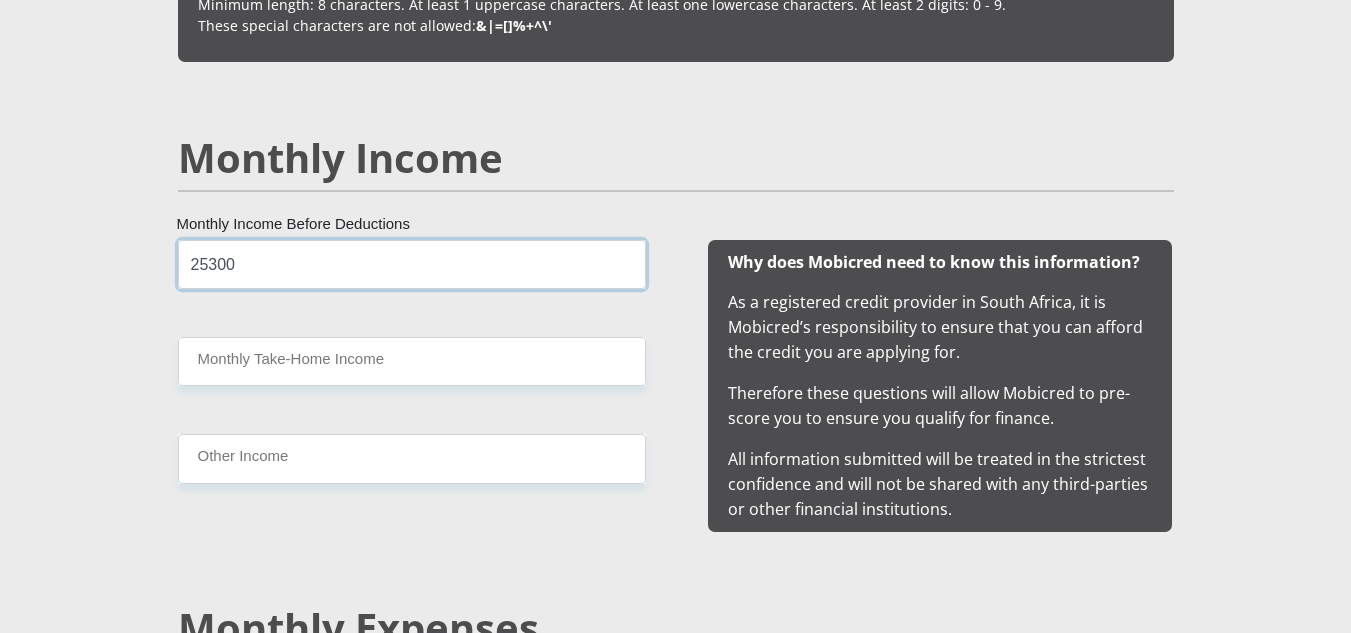 type on "25300" 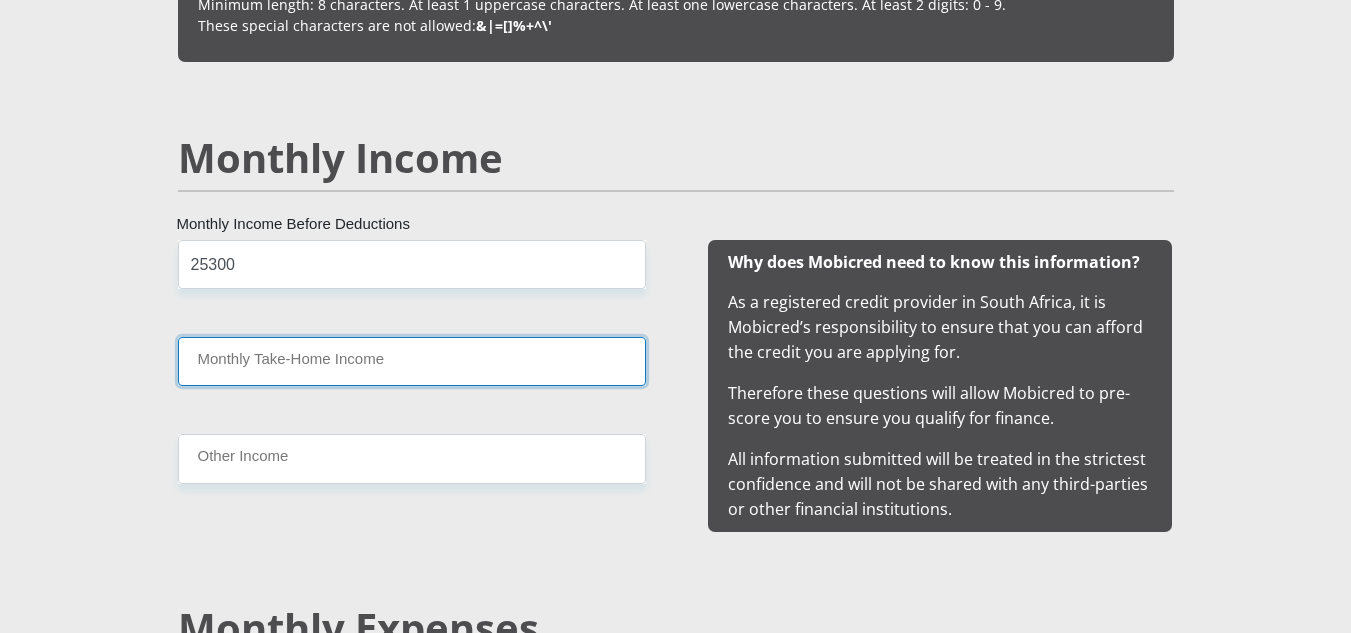 click on "Monthly Take-Home Income" at bounding box center (412, 361) 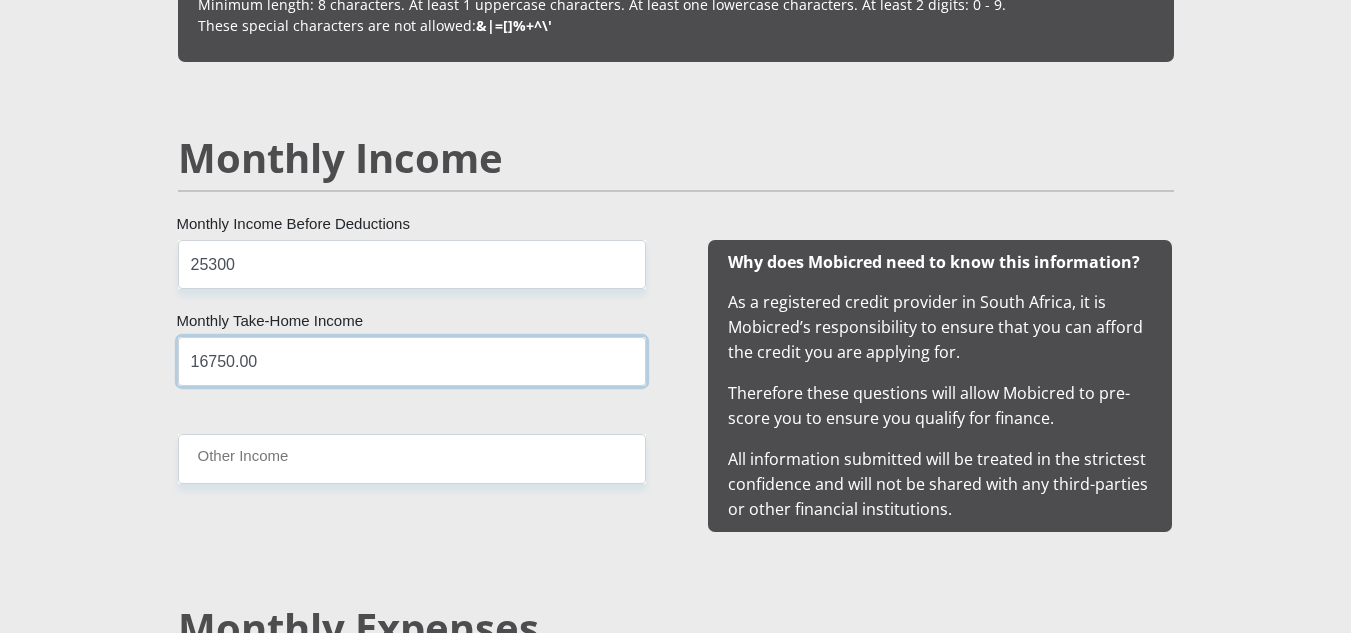 type on "16750.00" 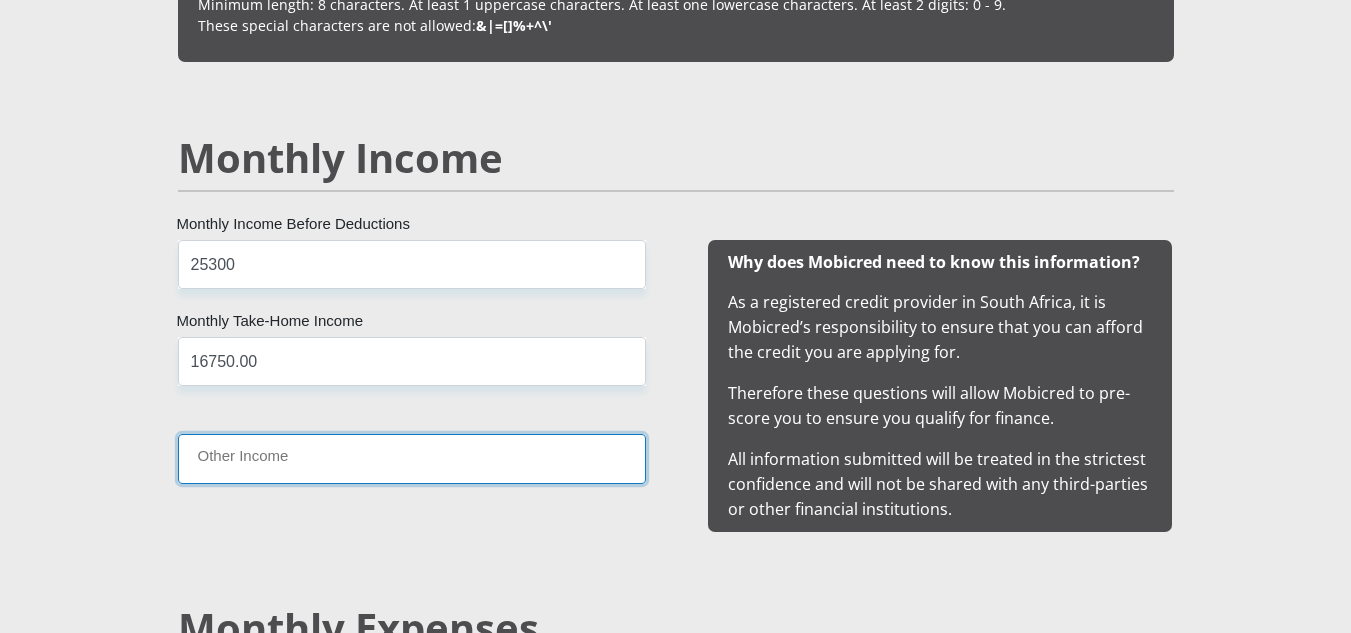 click on "Other Income" at bounding box center (412, 458) 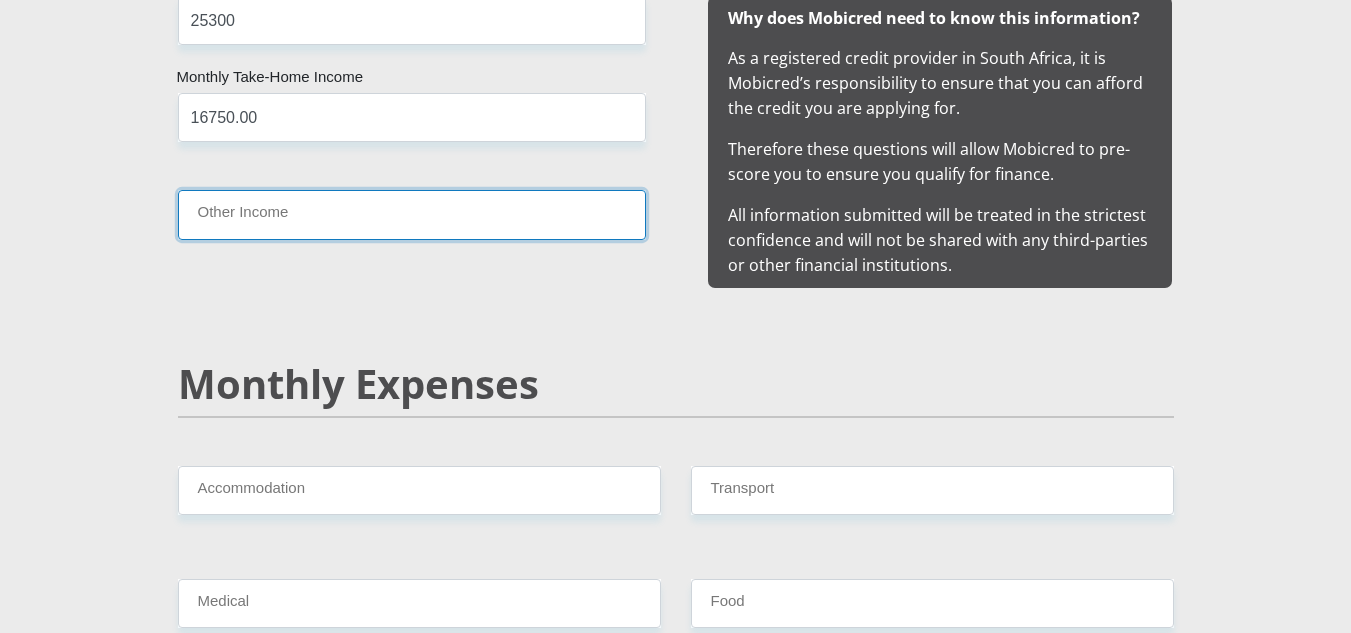 scroll, scrollTop: 2100, scrollLeft: 0, axis: vertical 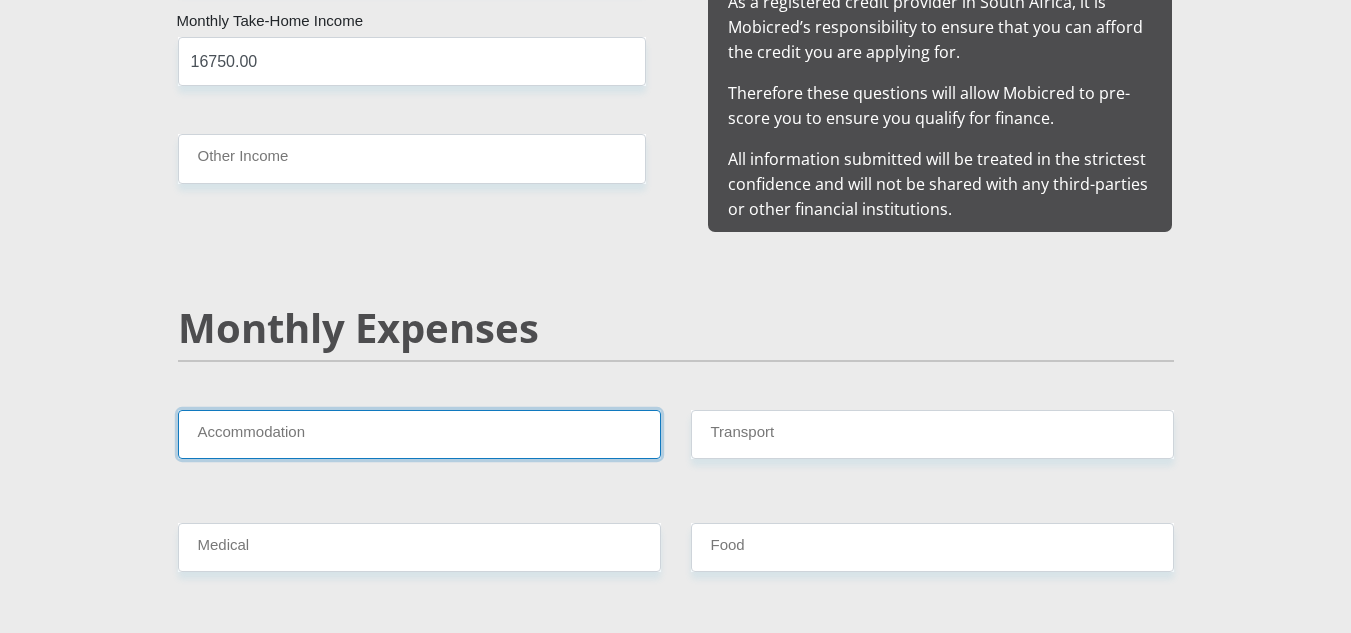 click on "Accommodation" at bounding box center (419, 434) 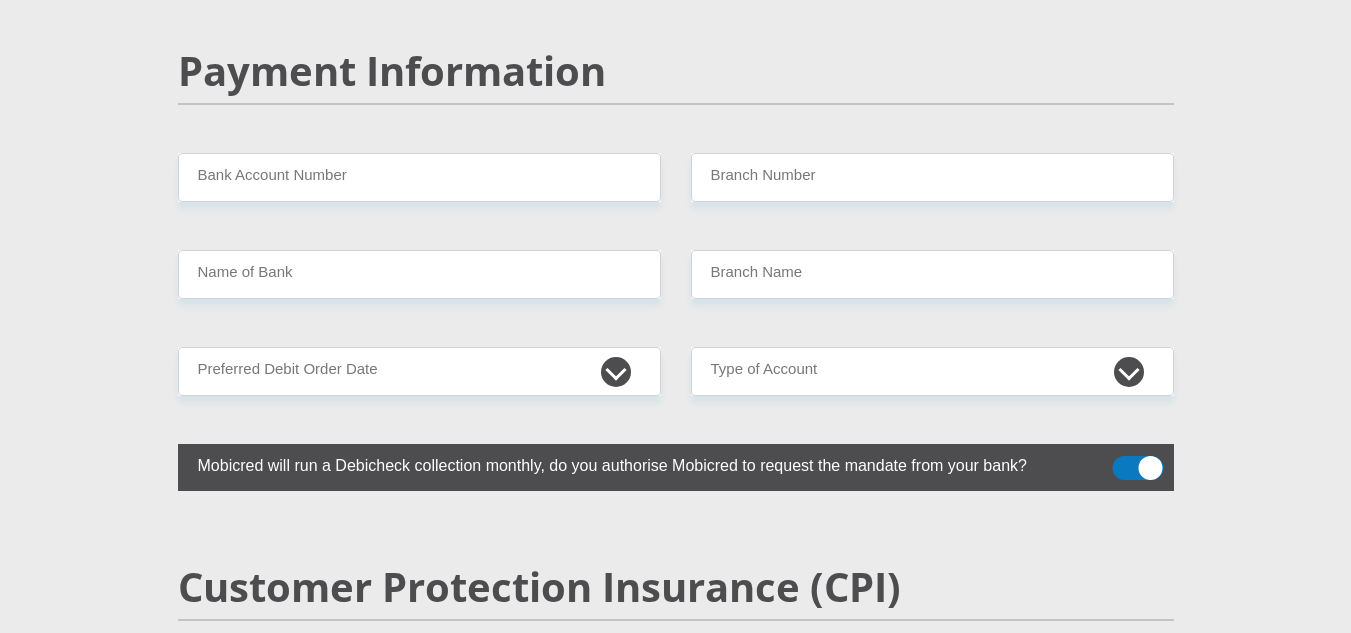 scroll, scrollTop: 4100, scrollLeft: 0, axis: vertical 